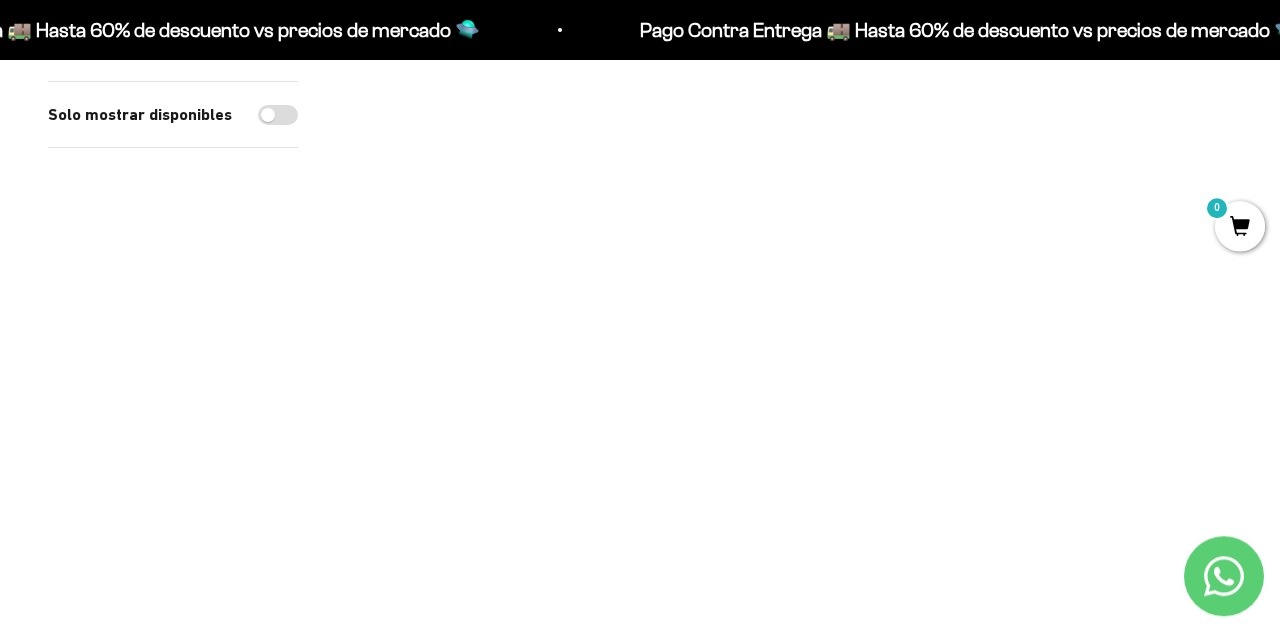 scroll, scrollTop: 614, scrollLeft: 0, axis: vertical 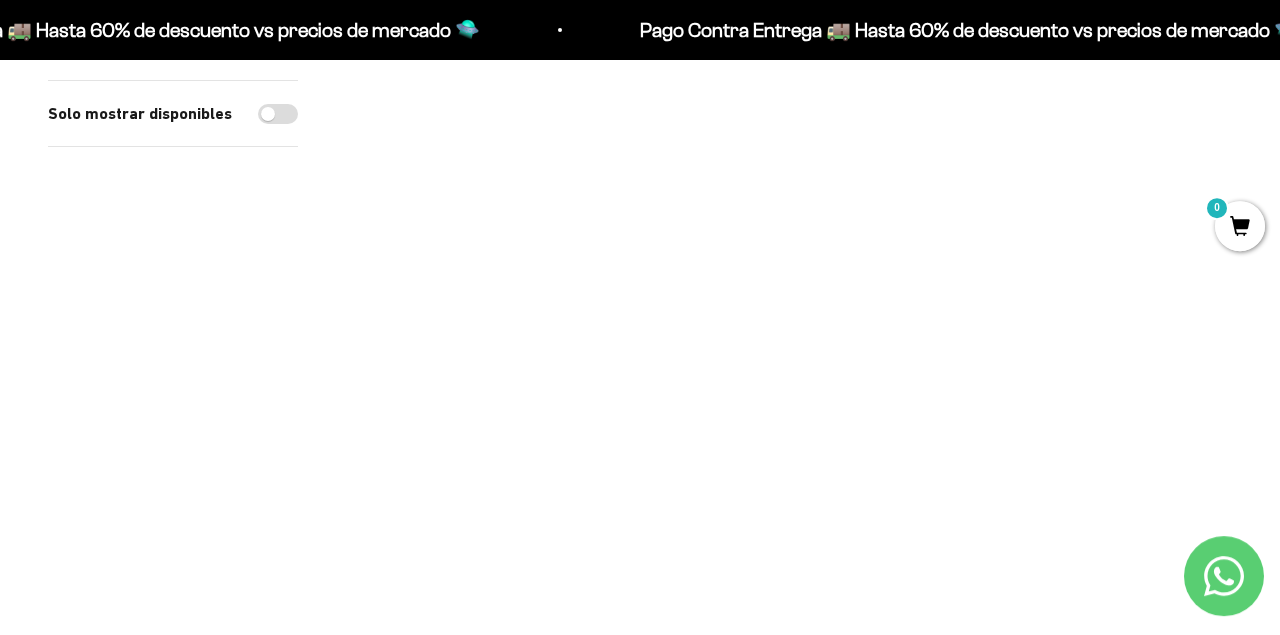 click at bounding box center [1092, 118] 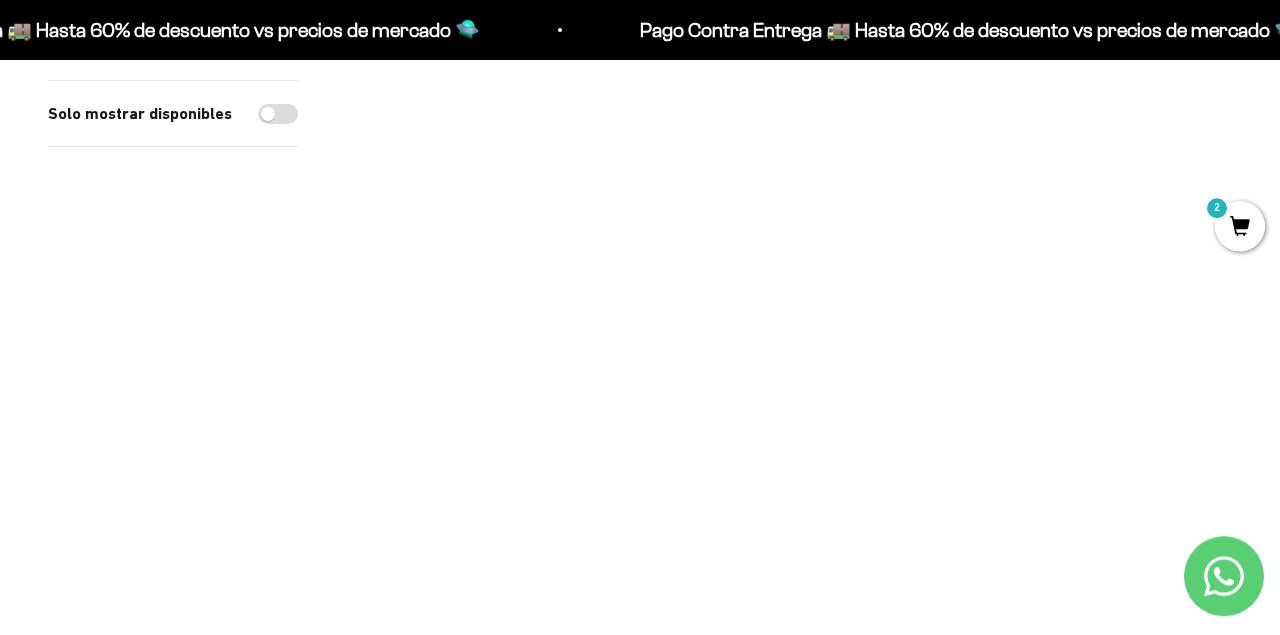 scroll, scrollTop: 604, scrollLeft: 0, axis: vertical 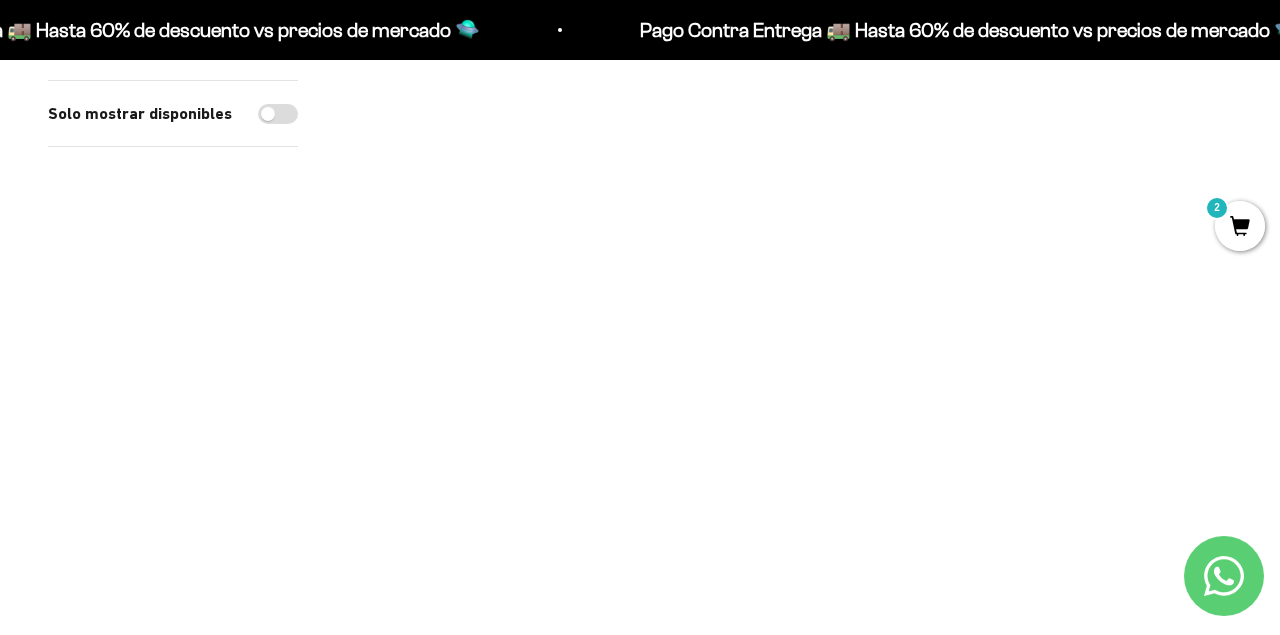 click at bounding box center (788, 302) 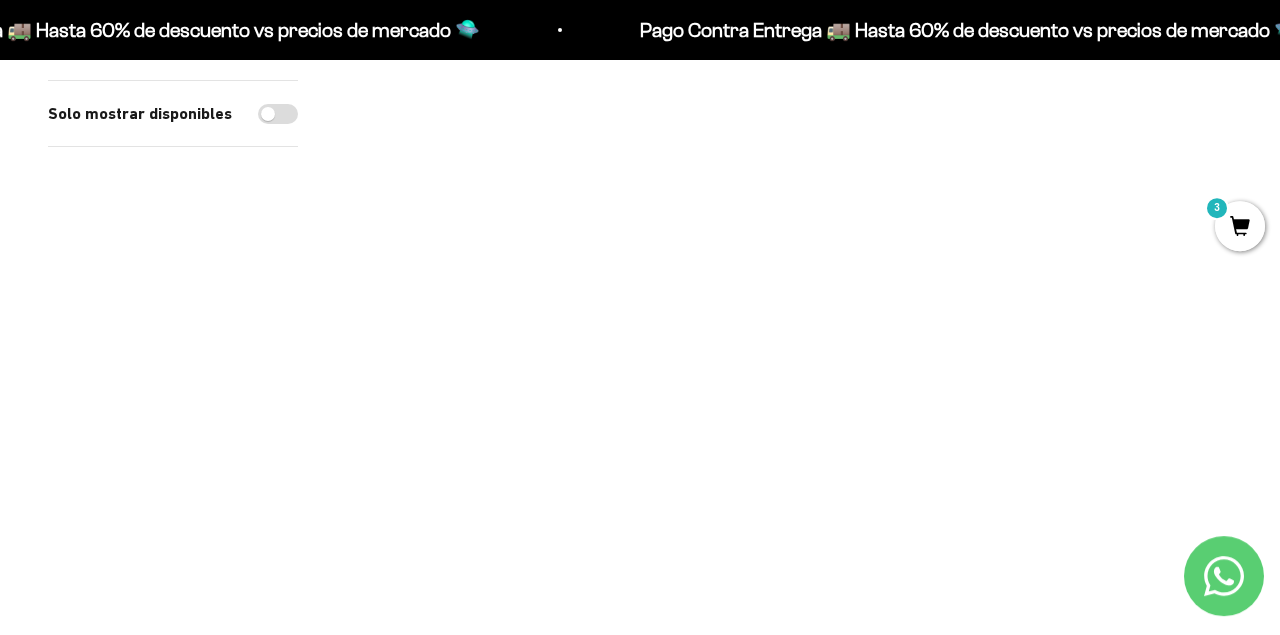scroll, scrollTop: 530, scrollLeft: 0, axis: vertical 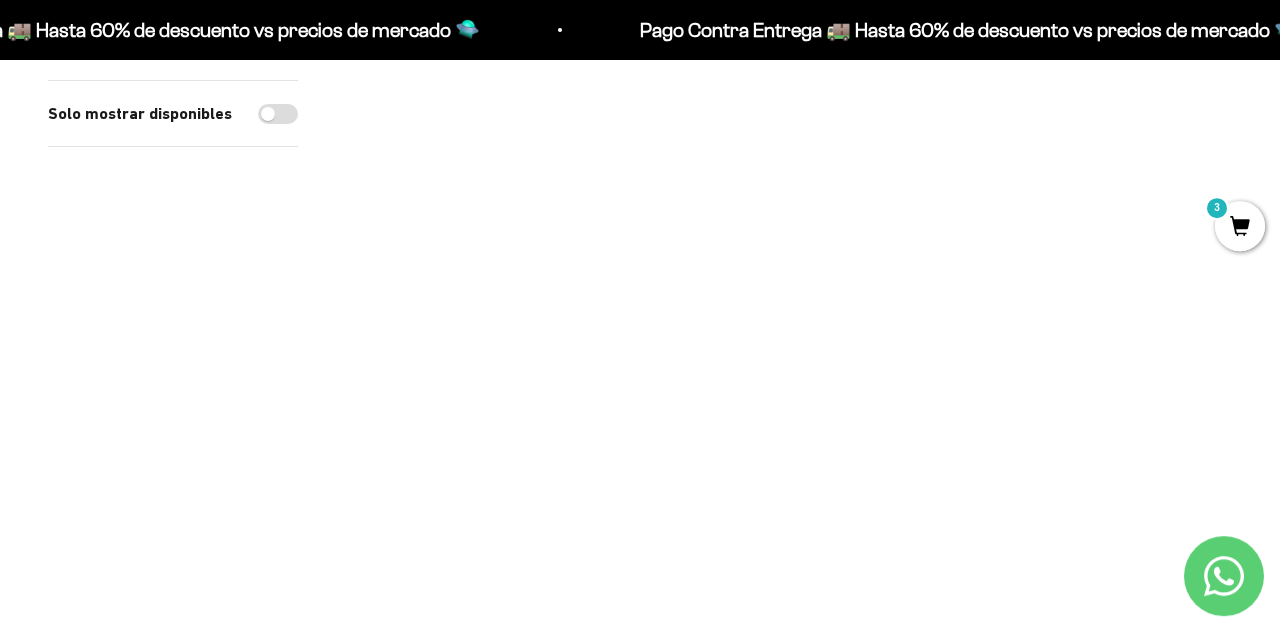 click at bounding box center (485, 376) 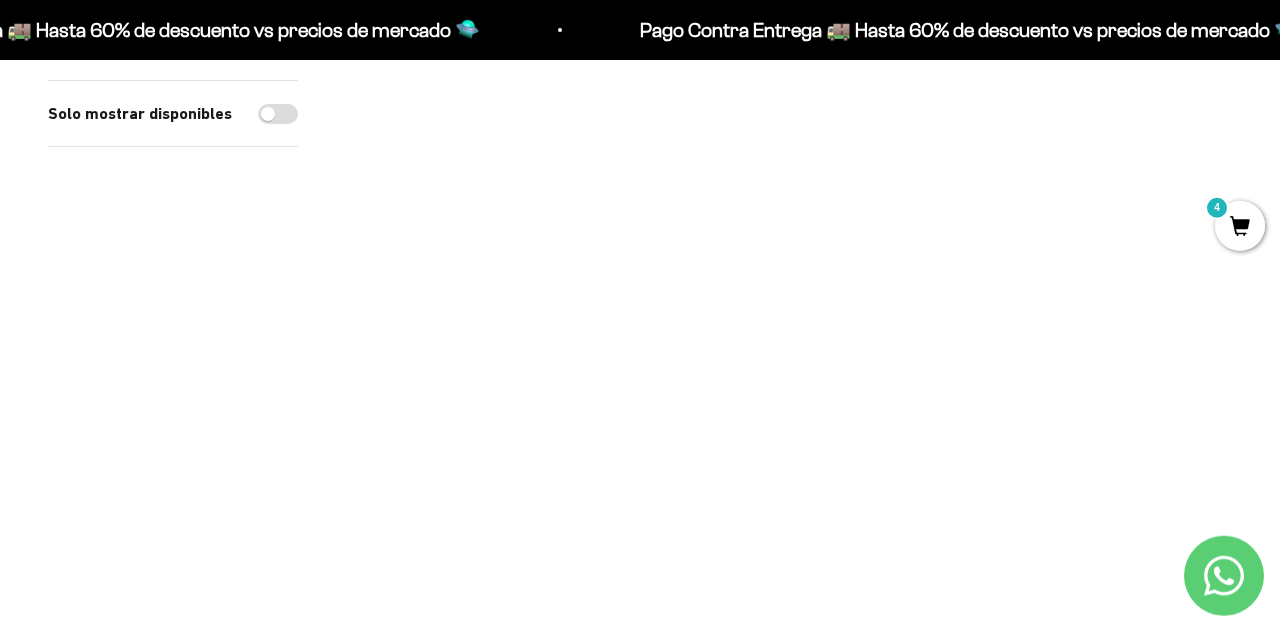 scroll, scrollTop: 285, scrollLeft: 0, axis: vertical 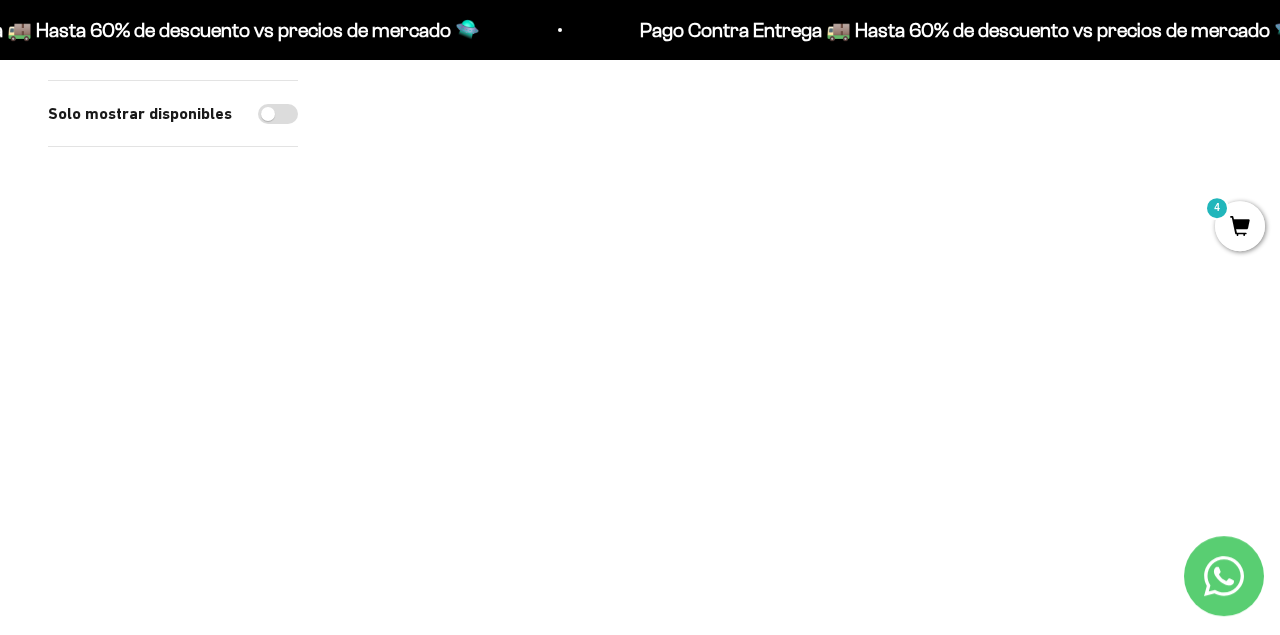 click at bounding box center [1092, 169] 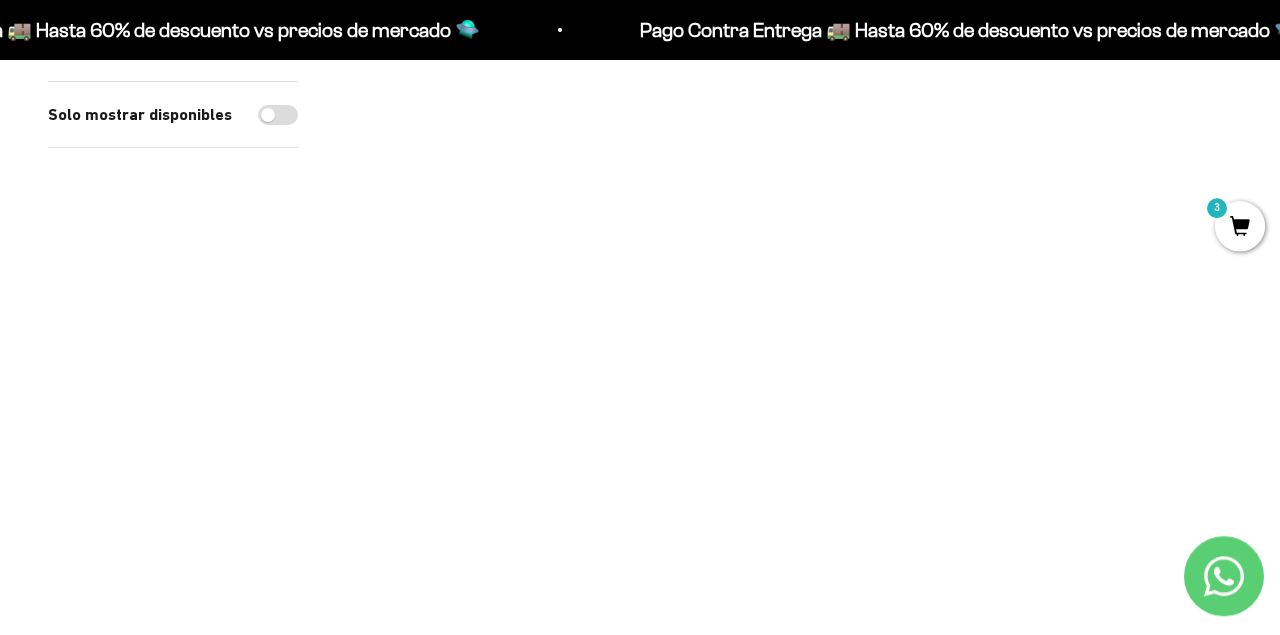 scroll, scrollTop: 628, scrollLeft: 0, axis: vertical 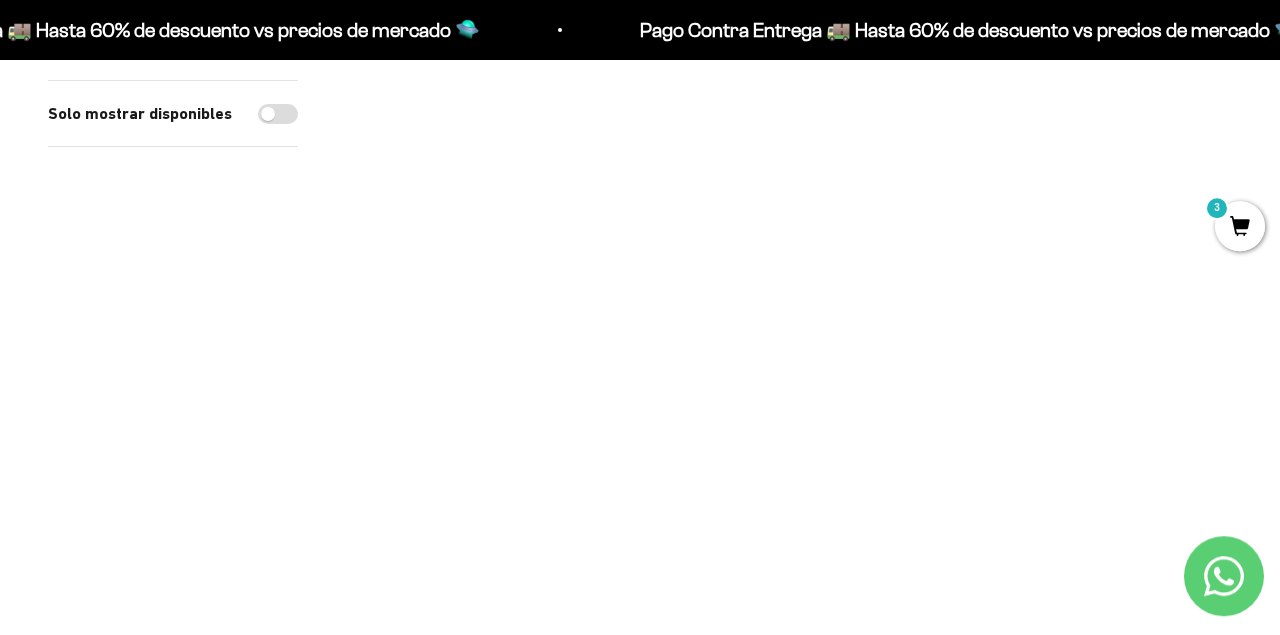 click at bounding box center [485, 278] 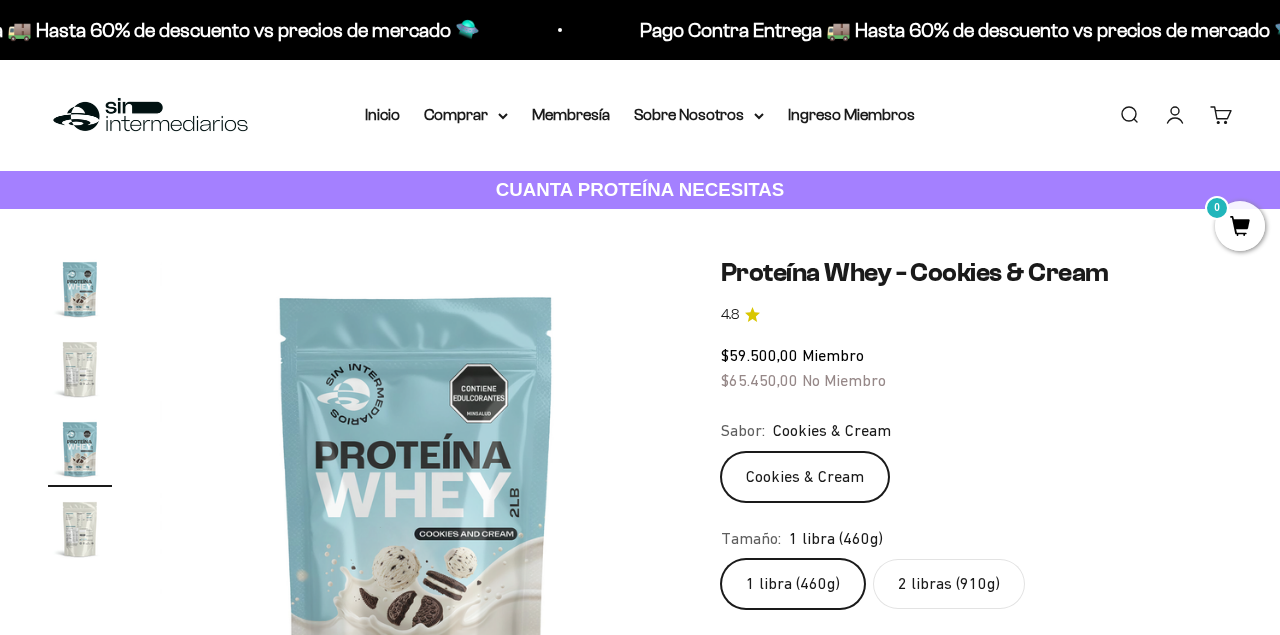 scroll, scrollTop: 0, scrollLeft: 0, axis: both 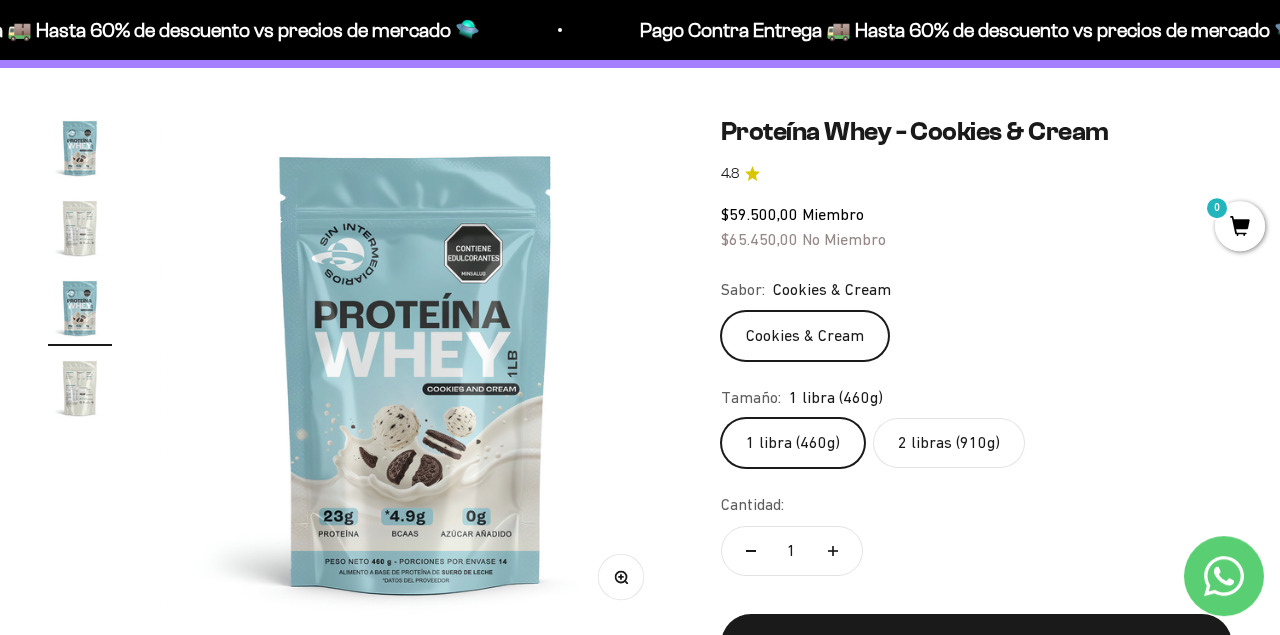 click on "2 libras (910g)" 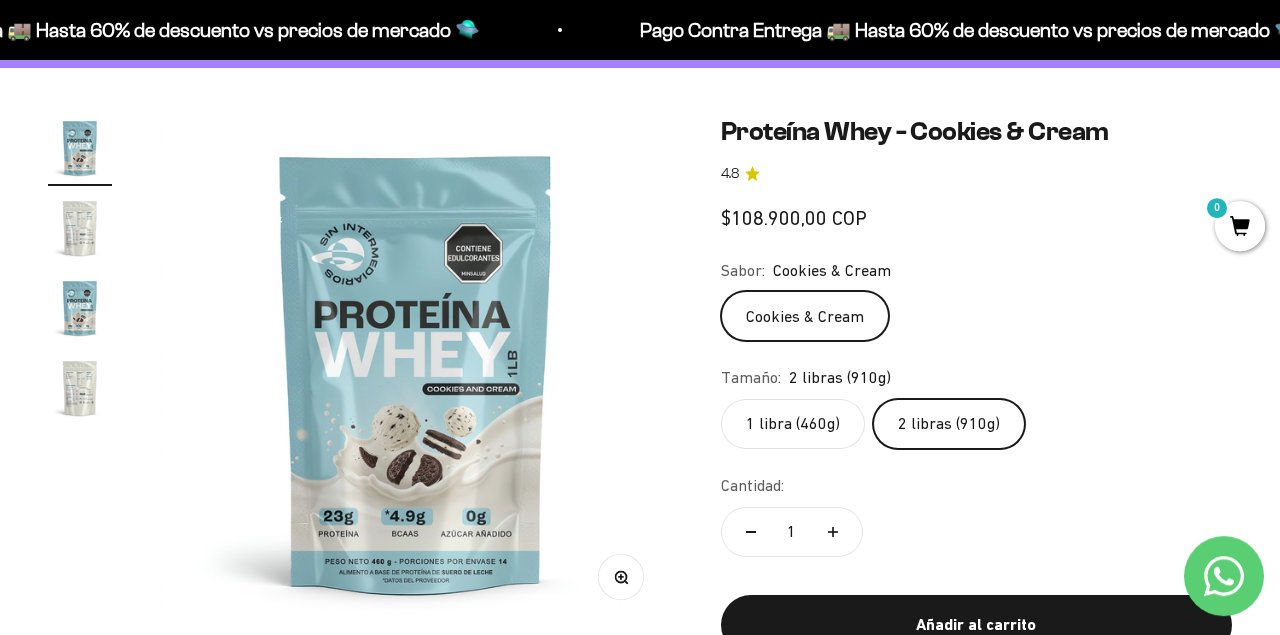 scroll, scrollTop: 0, scrollLeft: 0, axis: both 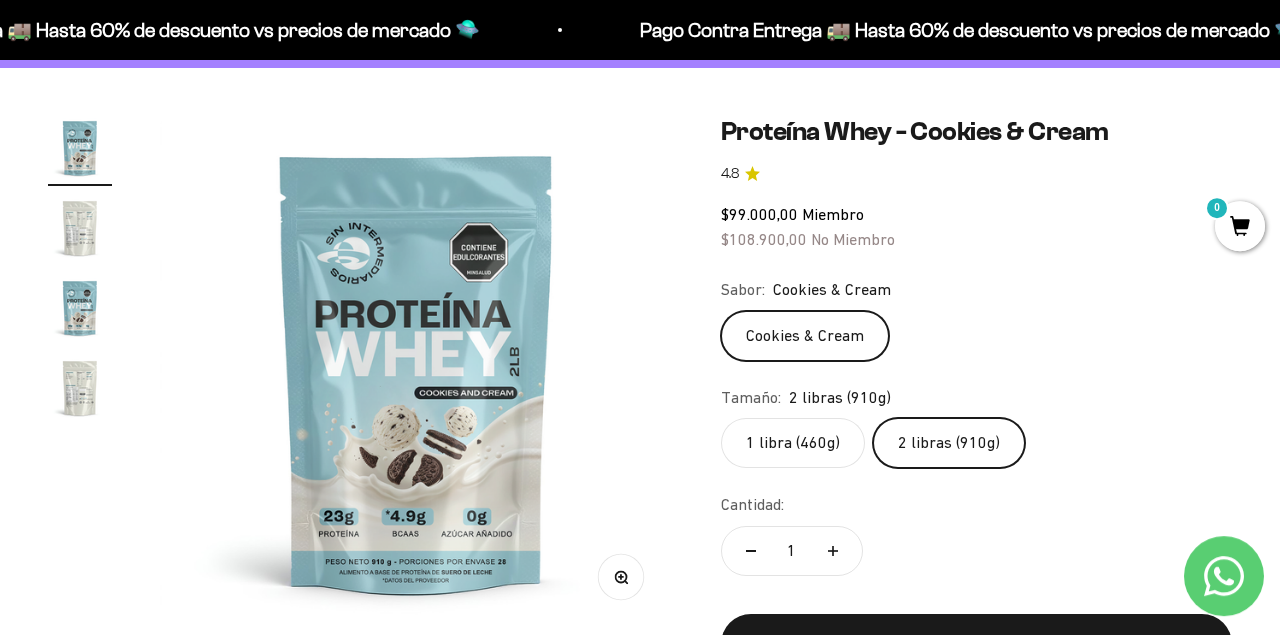 click at bounding box center (80, 228) 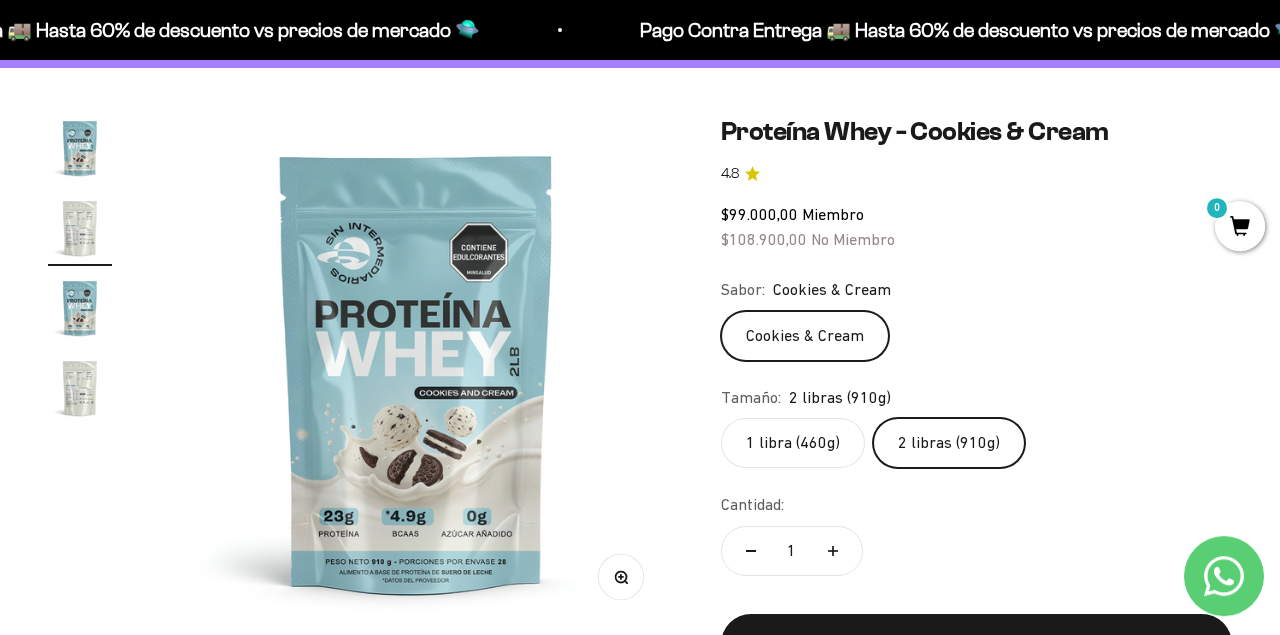 scroll, scrollTop: 0, scrollLeft: 525, axis: horizontal 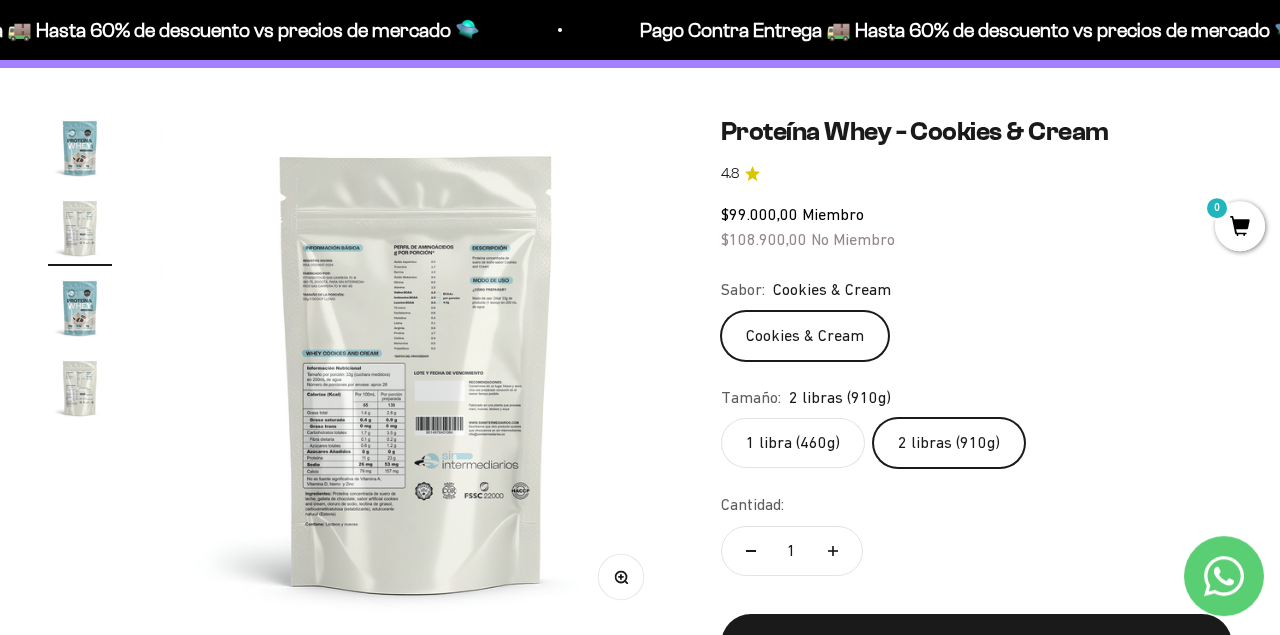 click at bounding box center (80, 388) 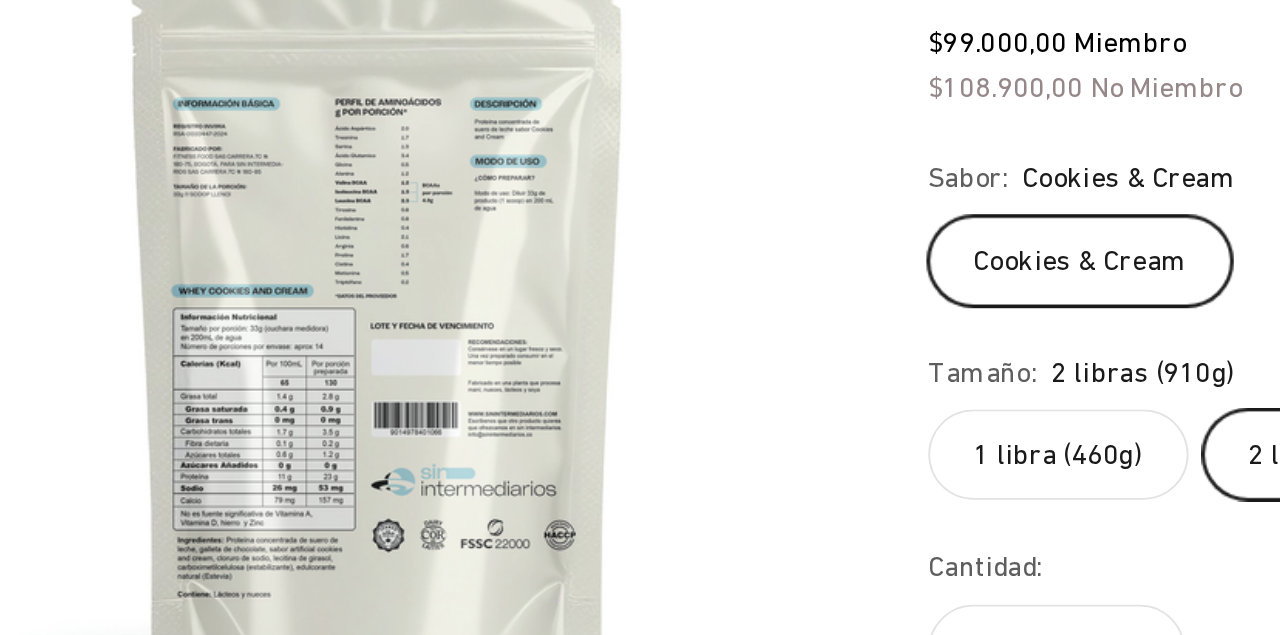 scroll, scrollTop: 0, scrollLeft: 1574, axis: horizontal 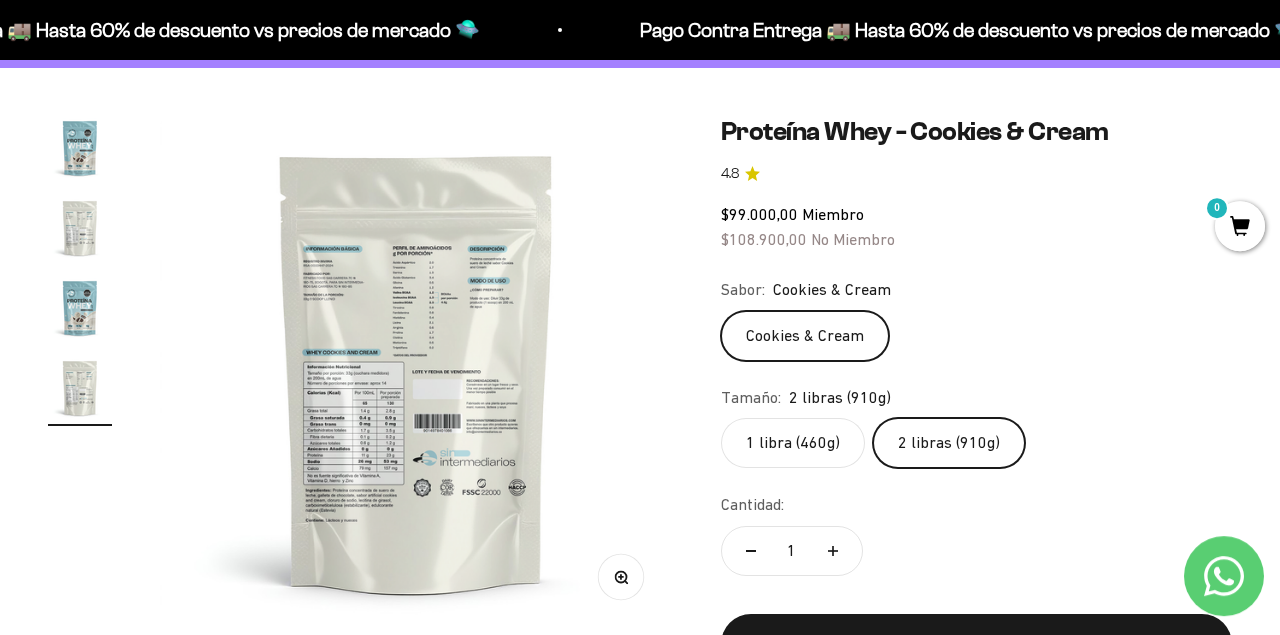 click at bounding box center [80, 148] 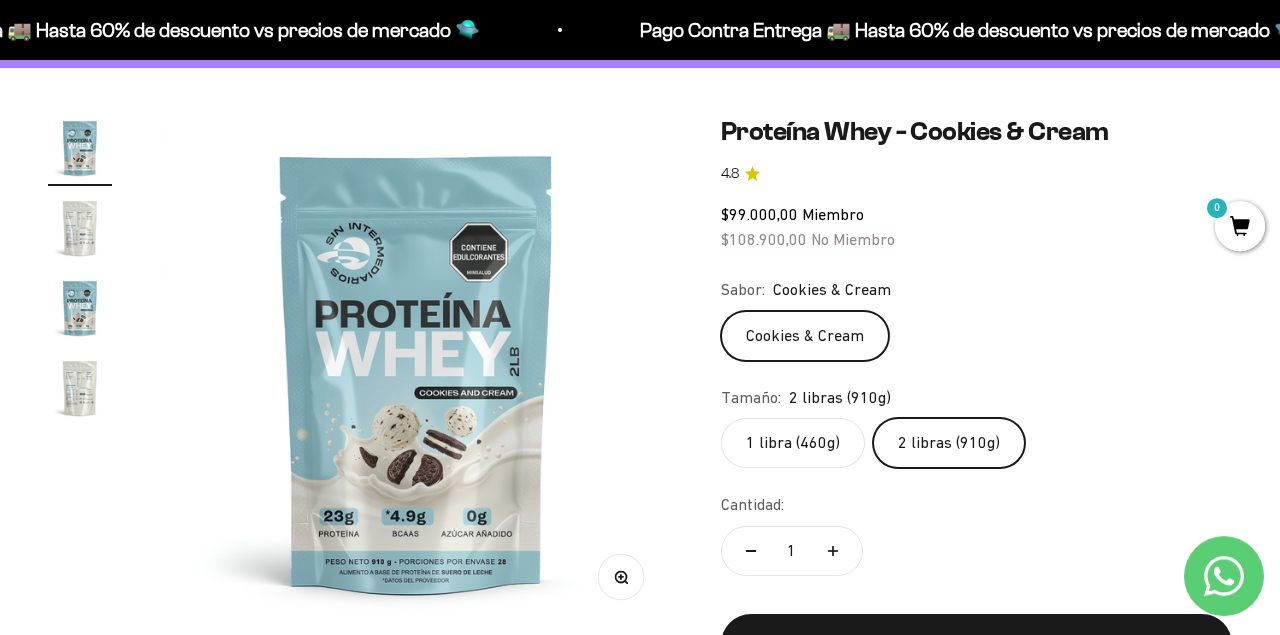 click at bounding box center [80, 388] 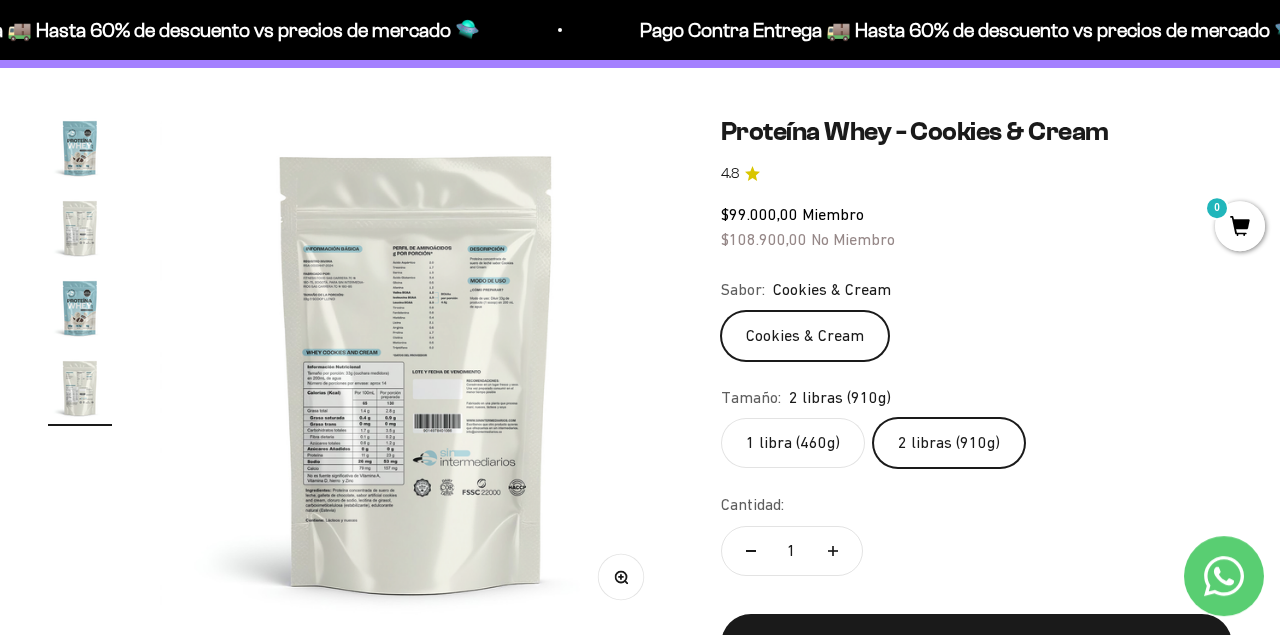 scroll, scrollTop: 0, scrollLeft: 1574, axis: horizontal 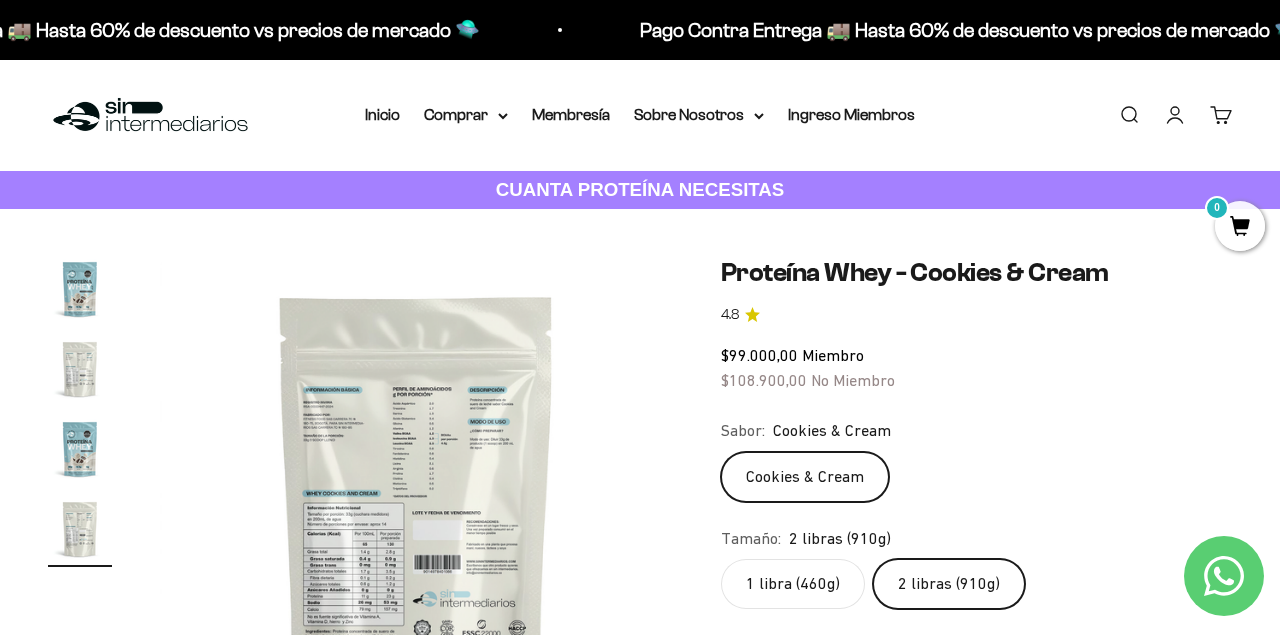 click at bounding box center [80, 369] 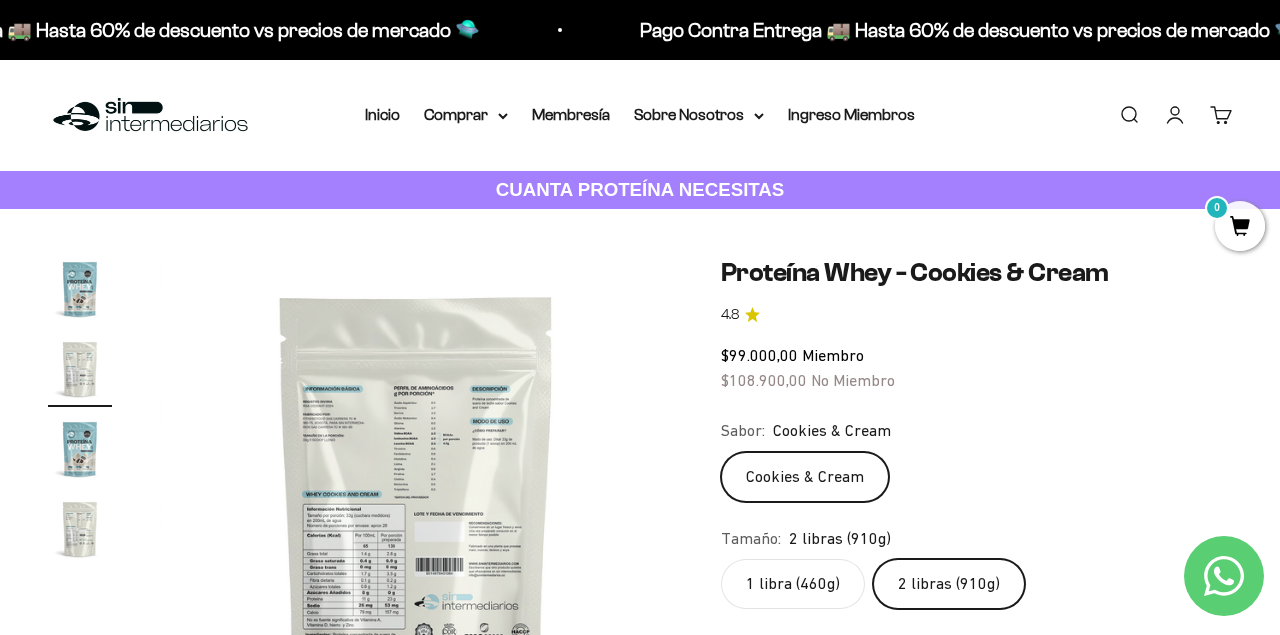 scroll, scrollTop: 92, scrollLeft: 0, axis: vertical 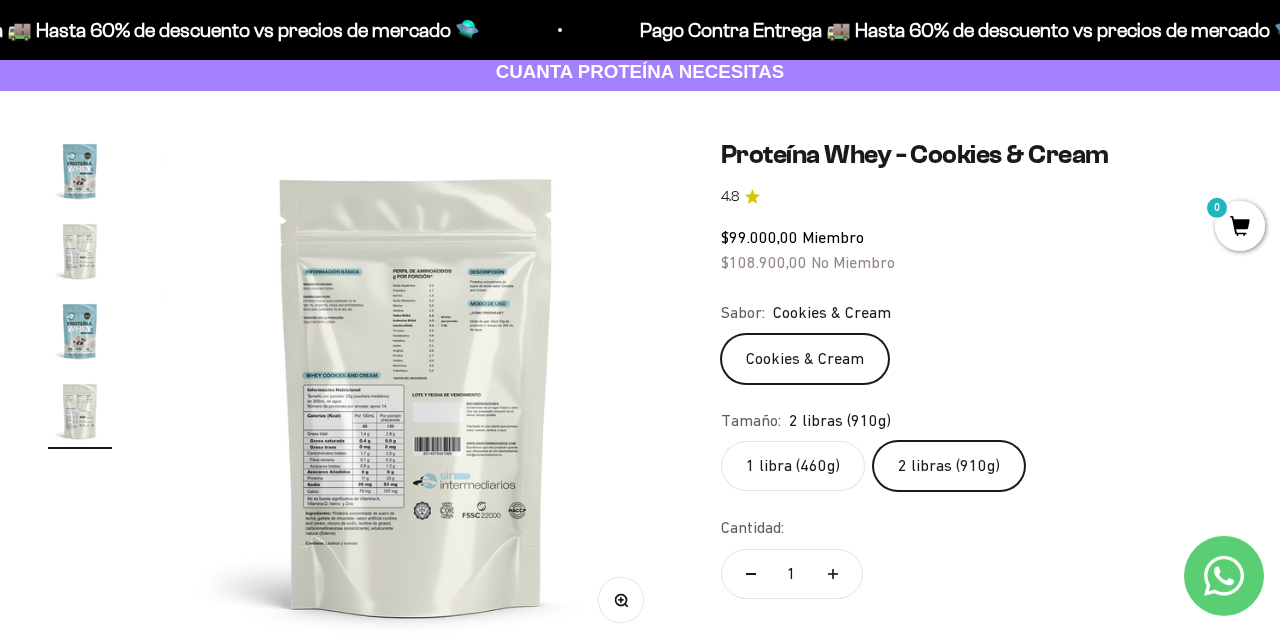 click on "CUANTA PROTEÍNA NECESITAS" at bounding box center [640, 72] 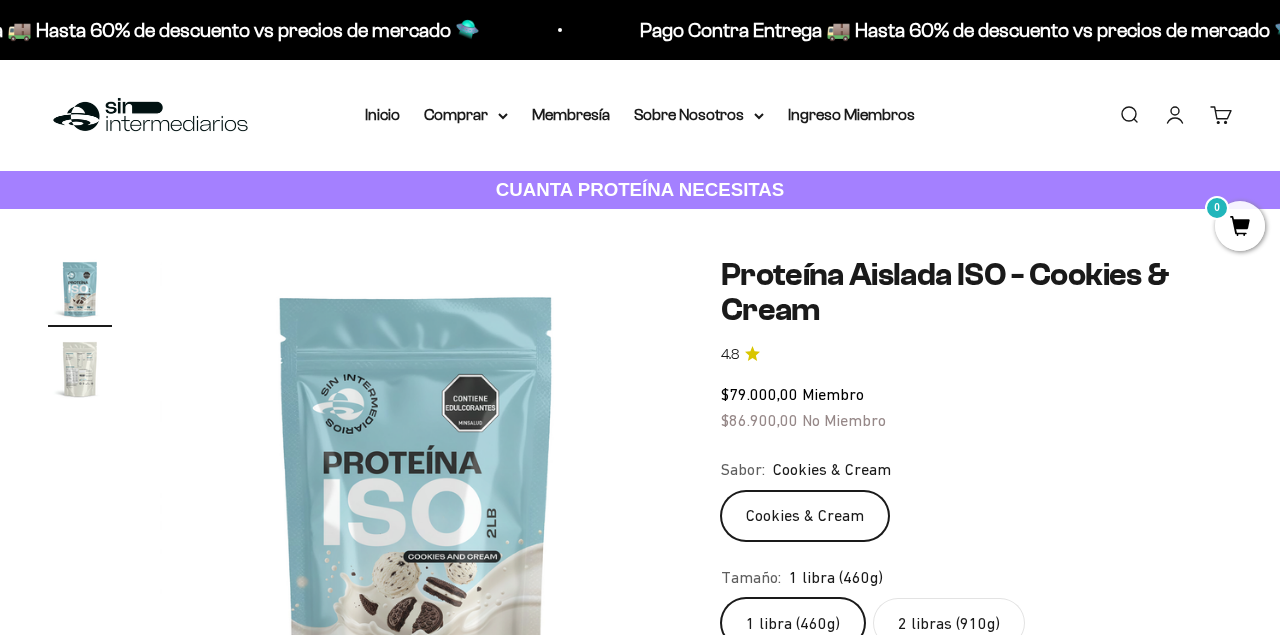 scroll, scrollTop: 0, scrollLeft: 0, axis: both 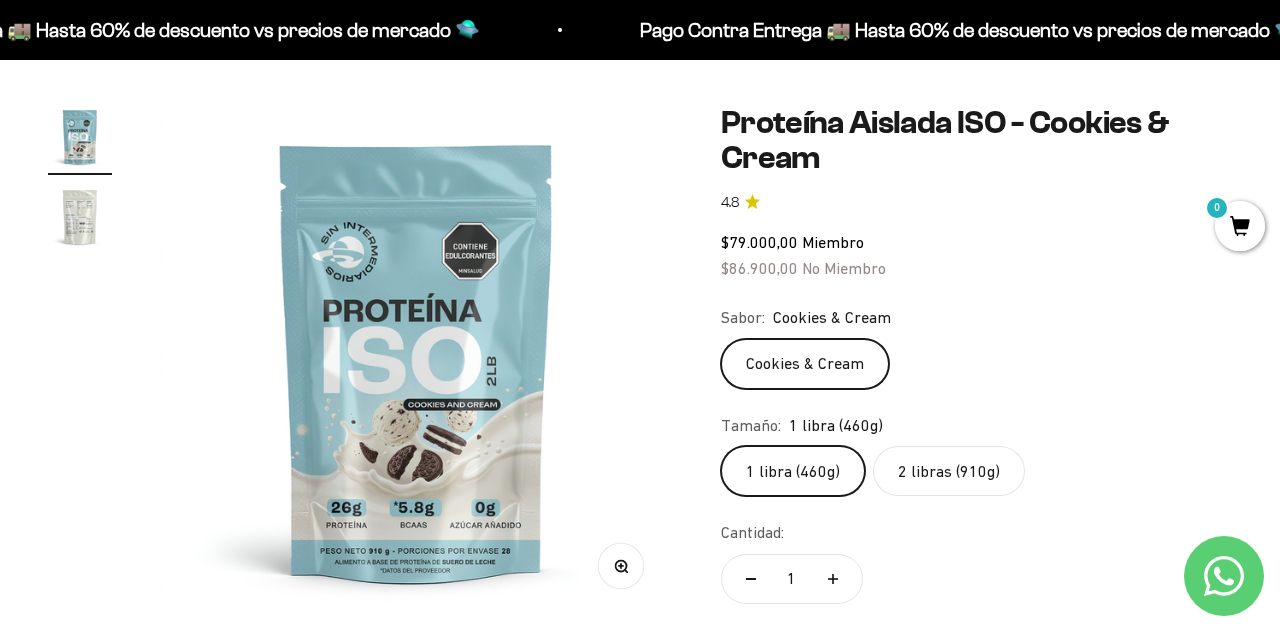 click at bounding box center [80, 217] 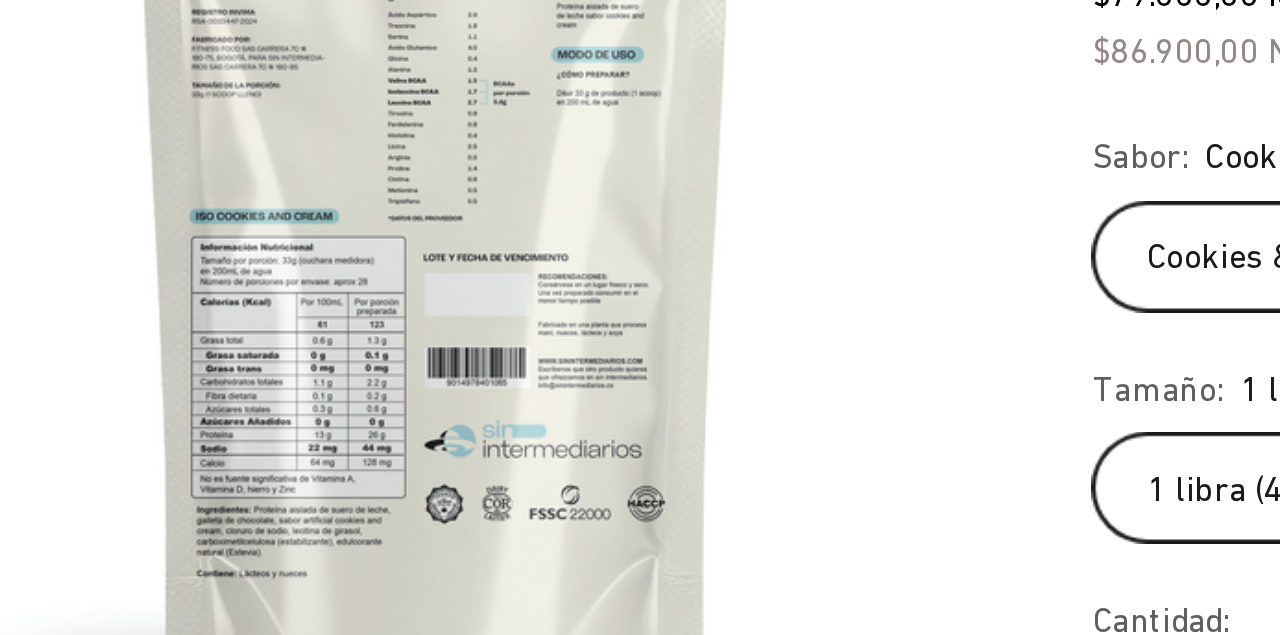 scroll, scrollTop: 0, scrollLeft: 525, axis: horizontal 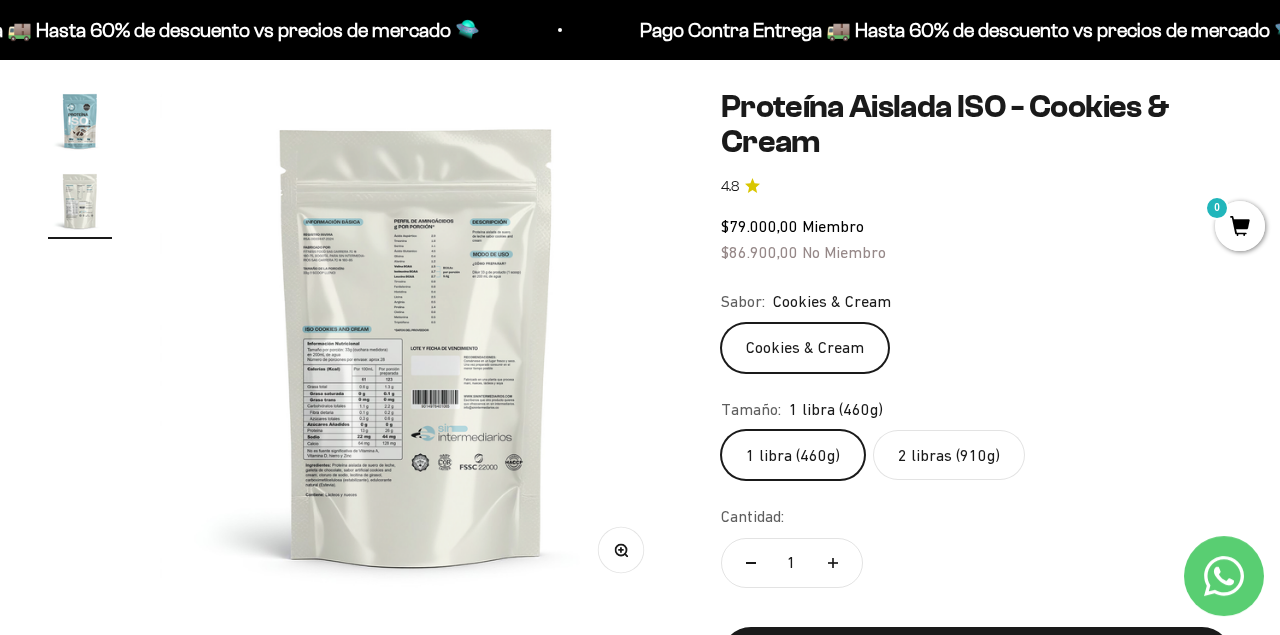 click on "2 libras (910g)" 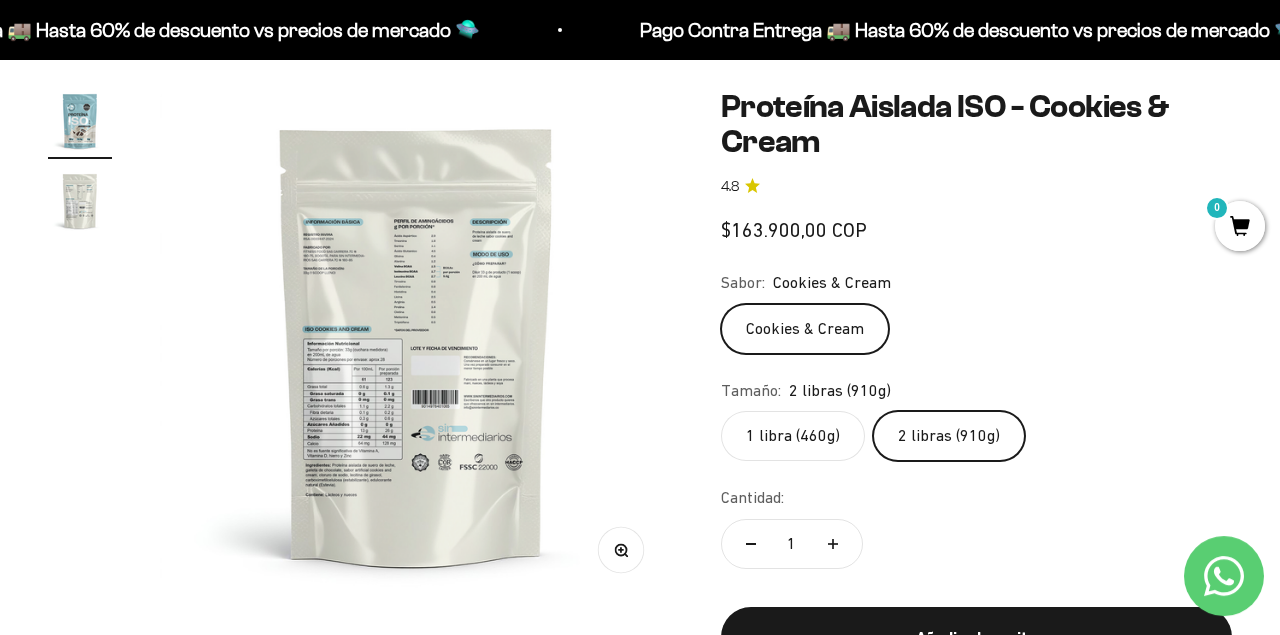 scroll, scrollTop: 0, scrollLeft: 0, axis: both 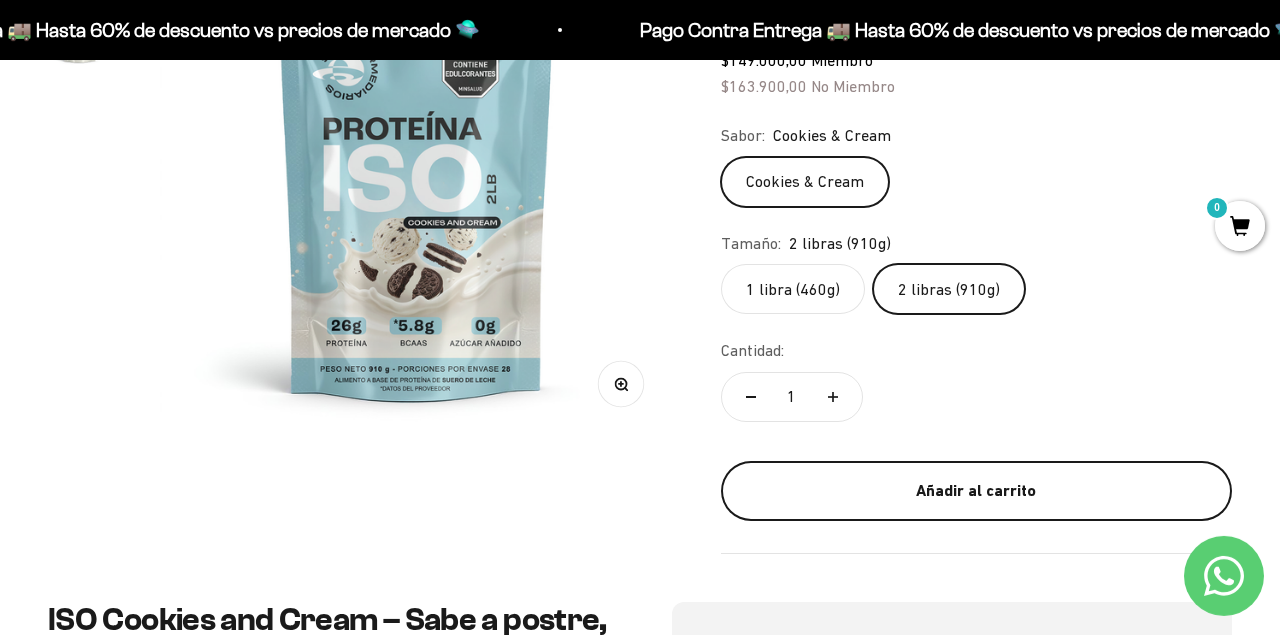 click on "Añadir al carrito" at bounding box center [976, 491] 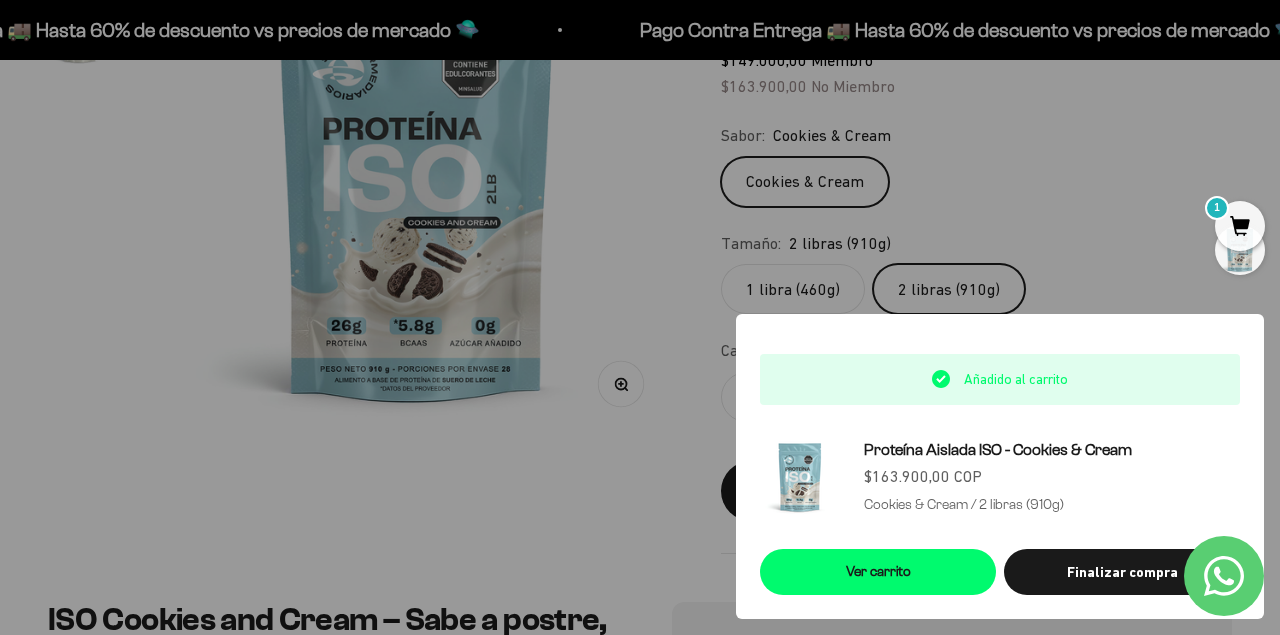 click at bounding box center (640, 317) 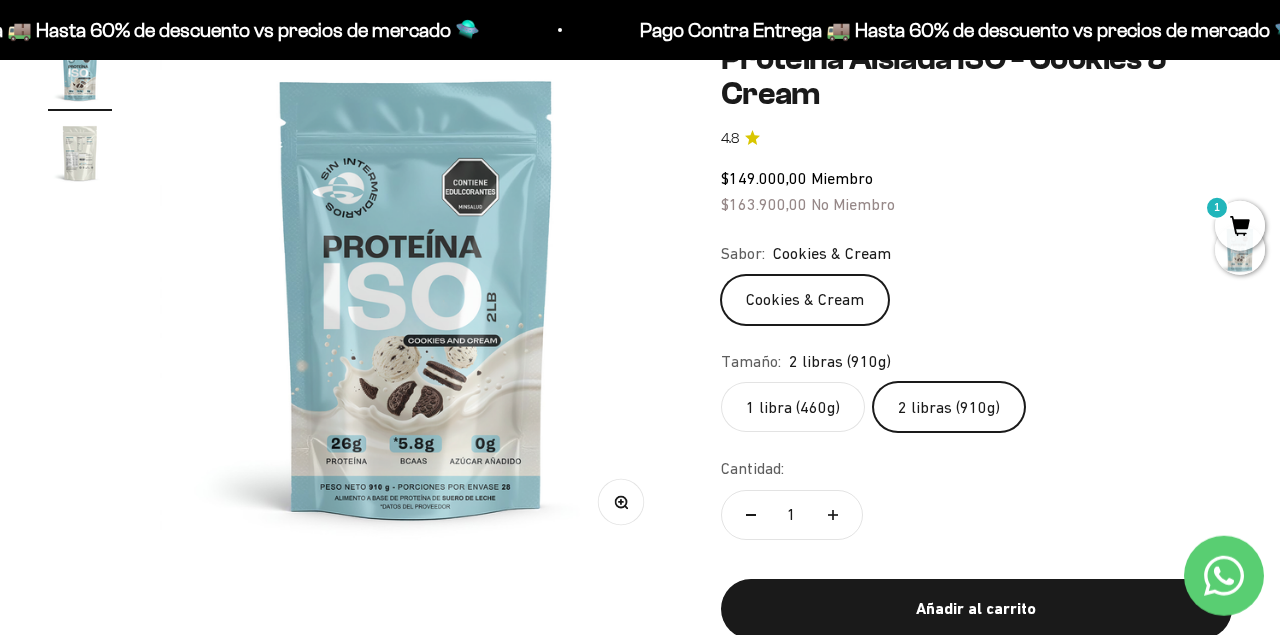 scroll, scrollTop: 220, scrollLeft: 0, axis: vertical 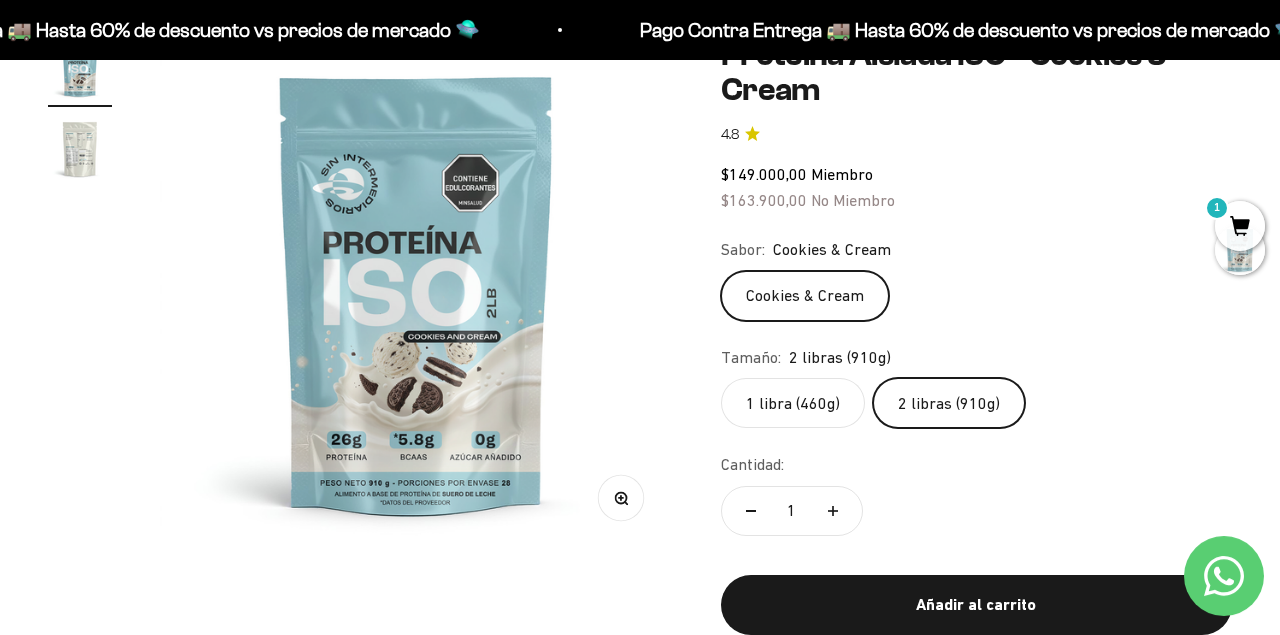 click on "1 libra (460g)" 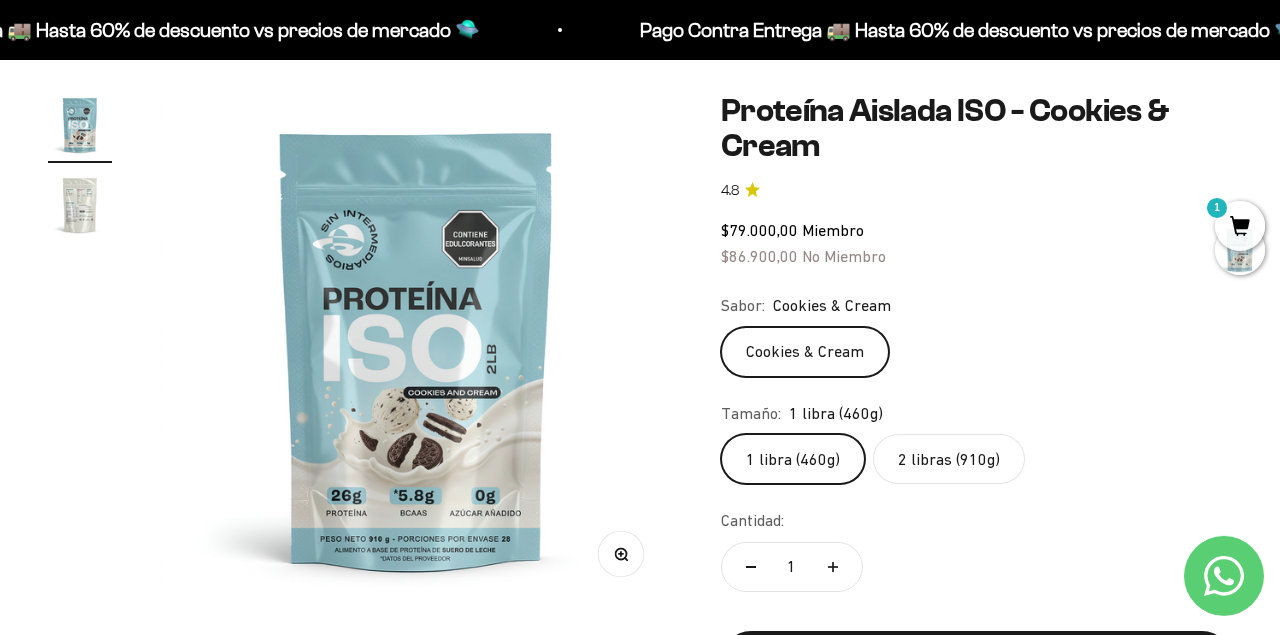 scroll, scrollTop: 164, scrollLeft: 0, axis: vertical 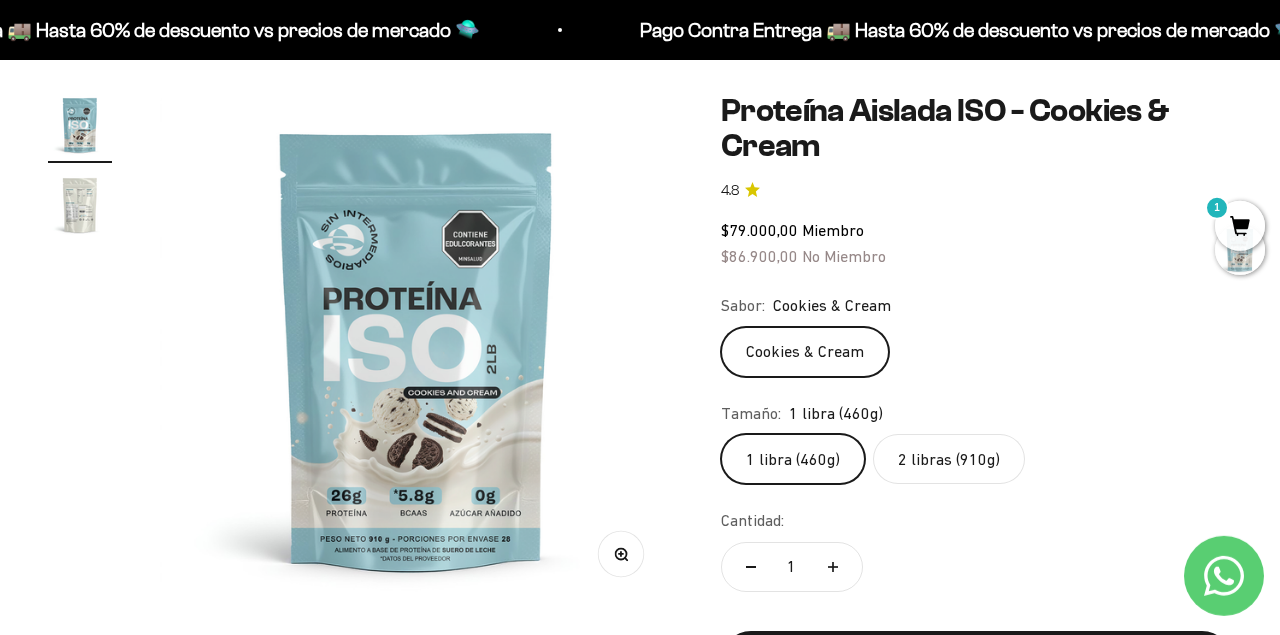 click on "1 libra (460g)" 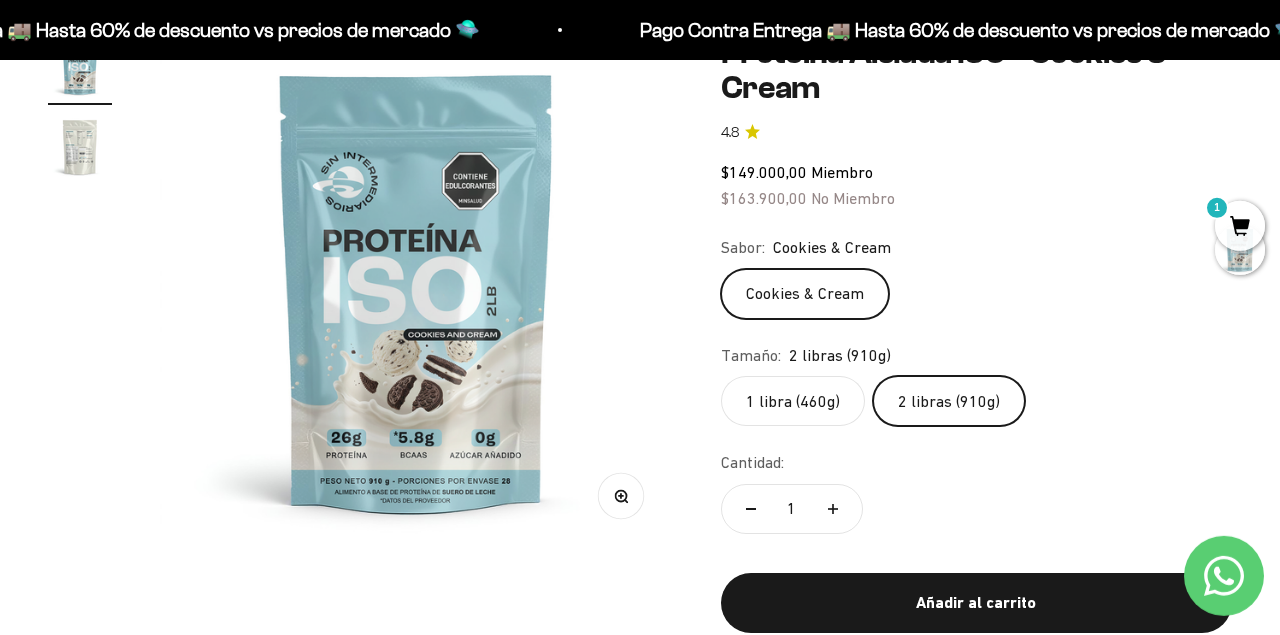 scroll, scrollTop: 152, scrollLeft: 0, axis: vertical 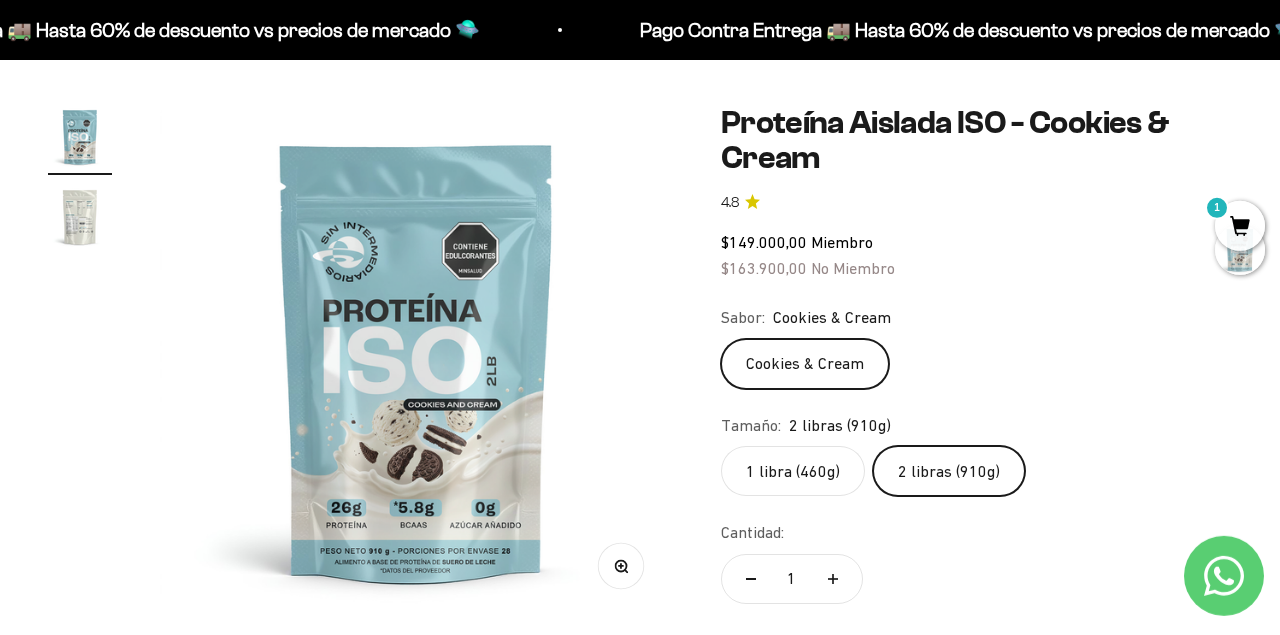 click at bounding box center (80, 217) 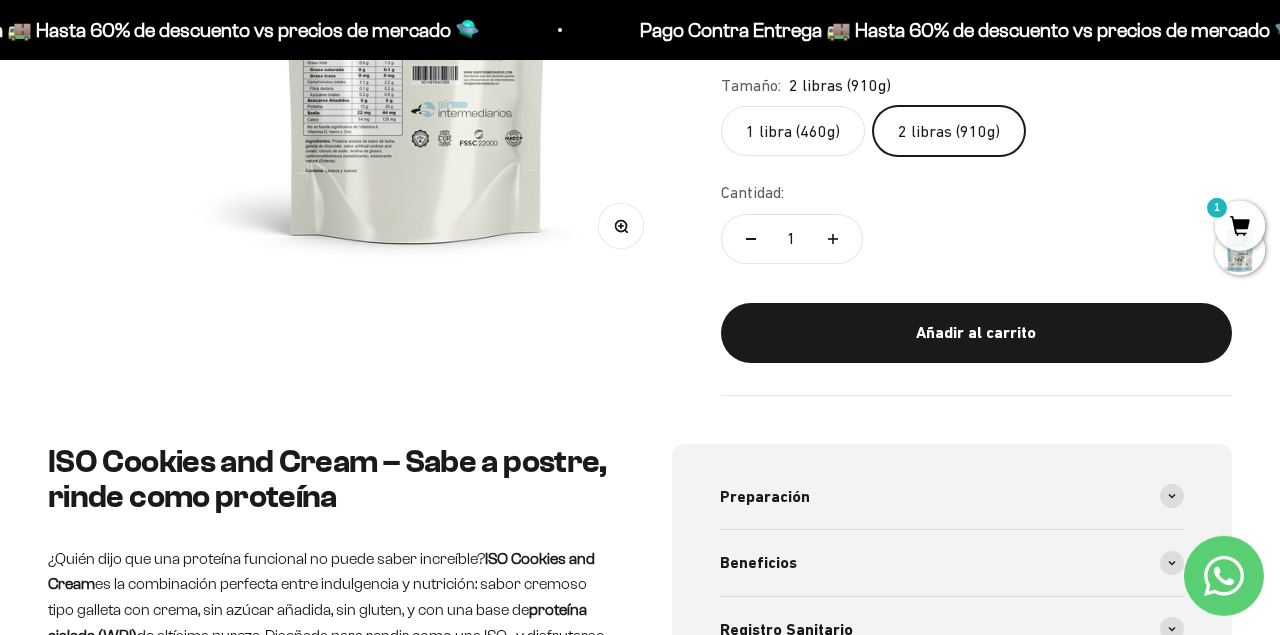 scroll, scrollTop: 683, scrollLeft: 0, axis: vertical 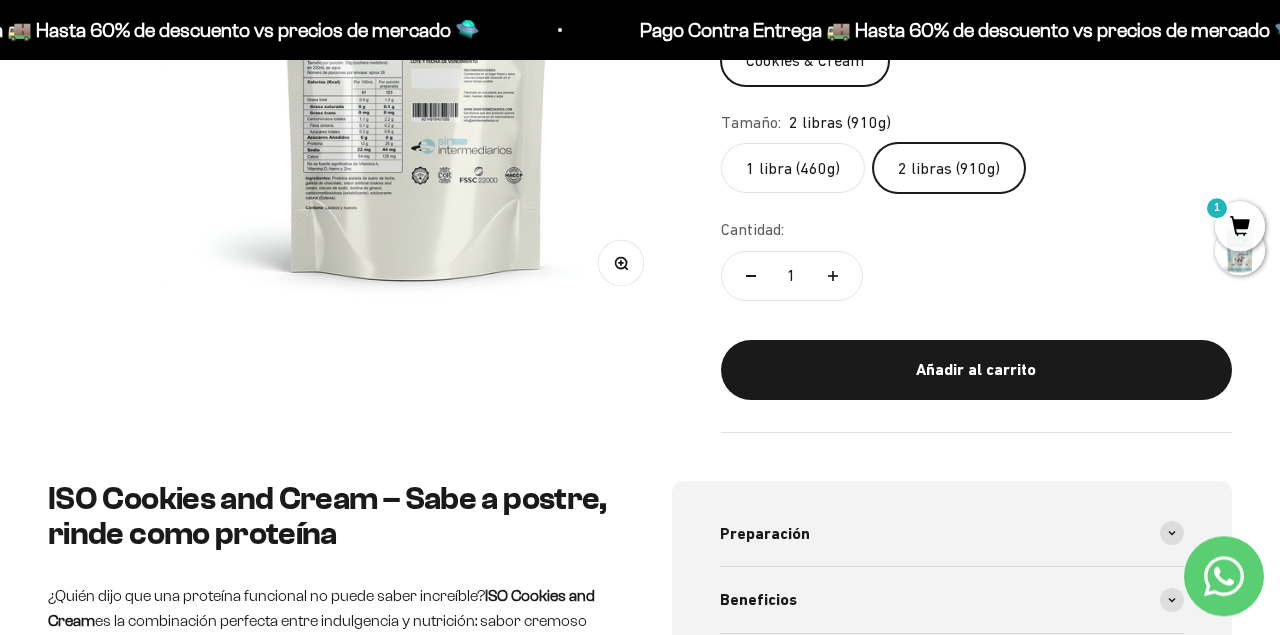 click on "1" at bounding box center (1240, 226) 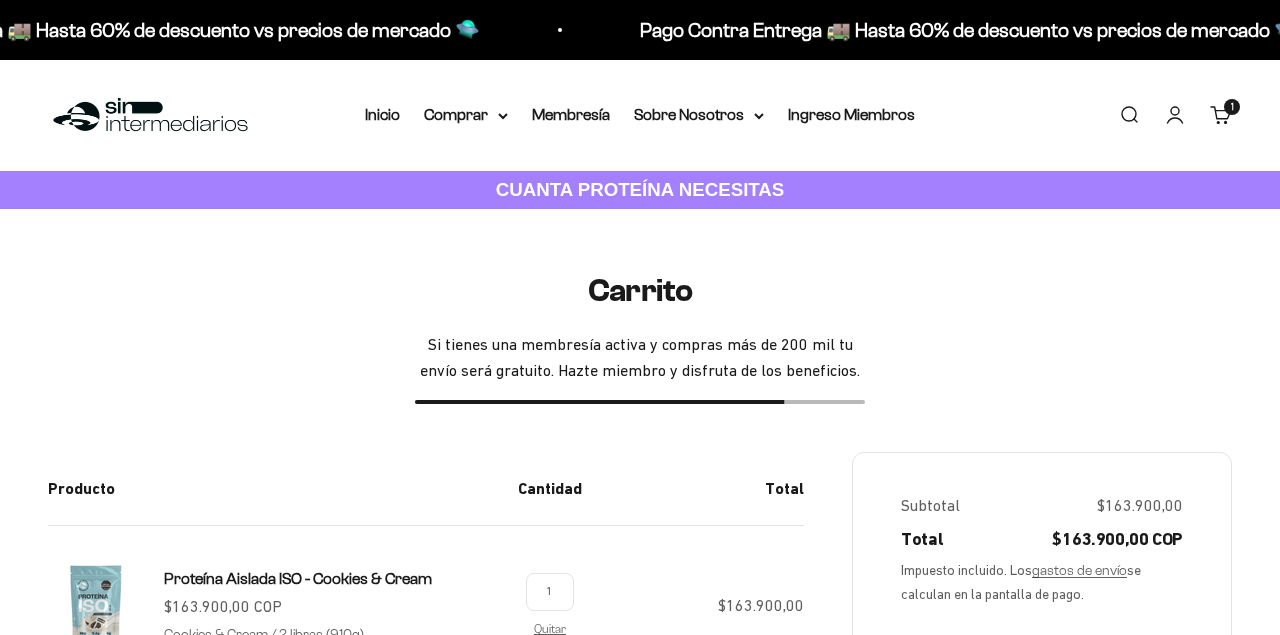 scroll, scrollTop: 0, scrollLeft: 0, axis: both 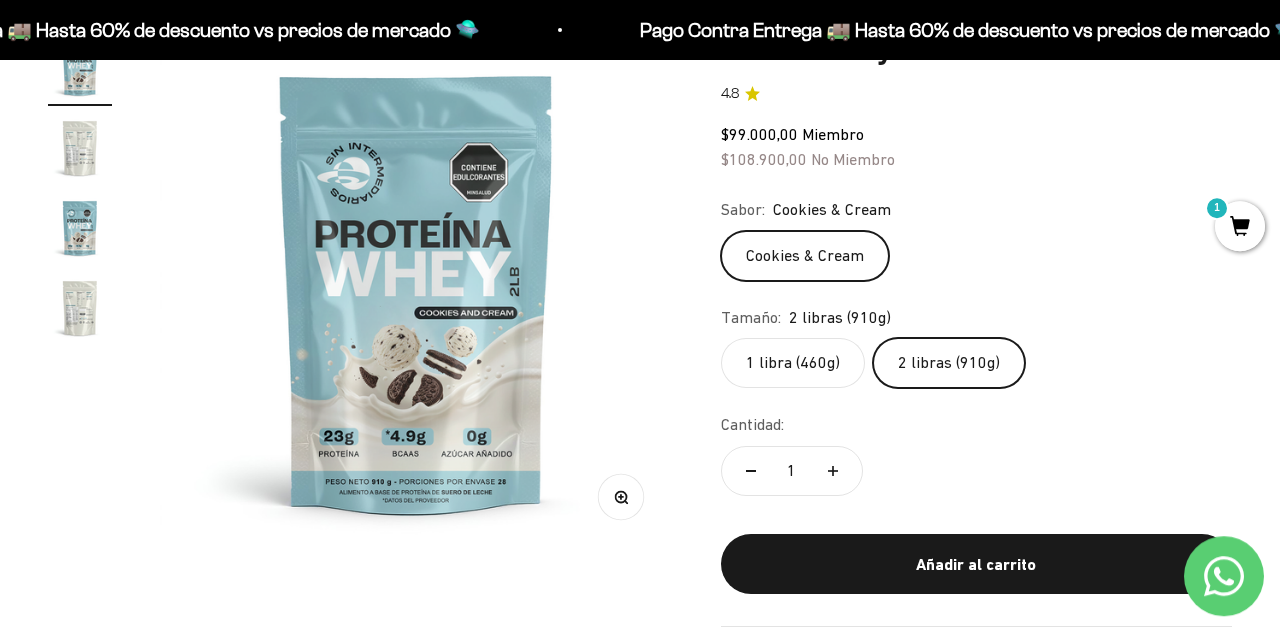 click on "1 libra (460g)" 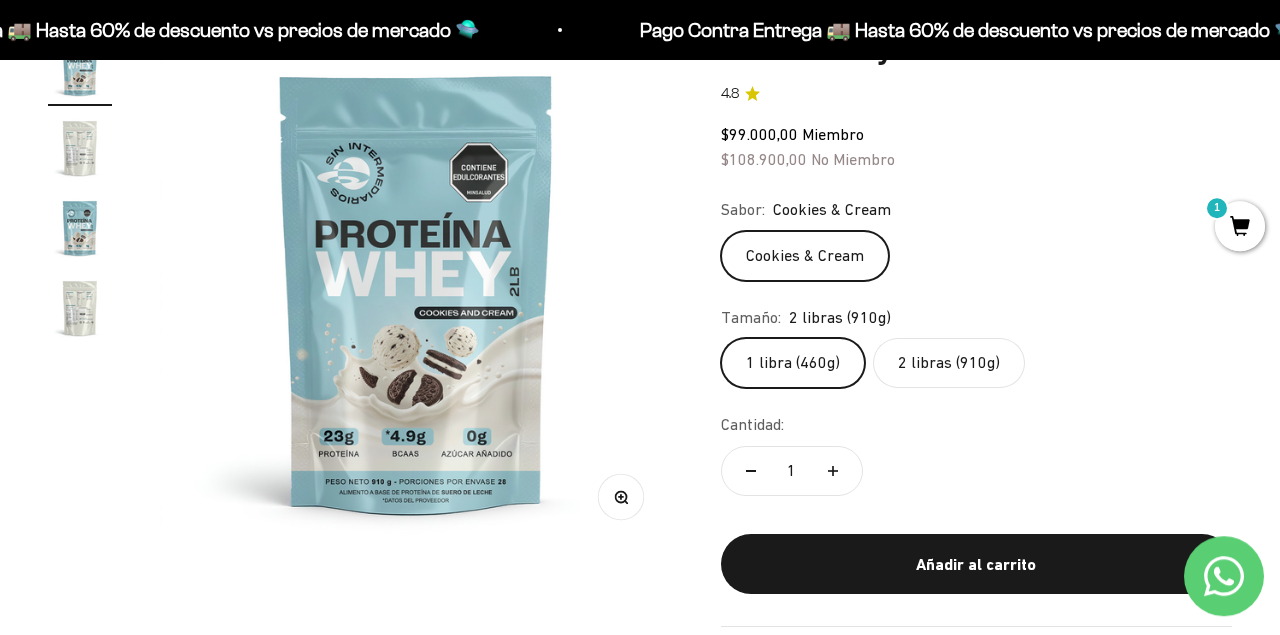 scroll, scrollTop: 0, scrollLeft: 1050, axis: horizontal 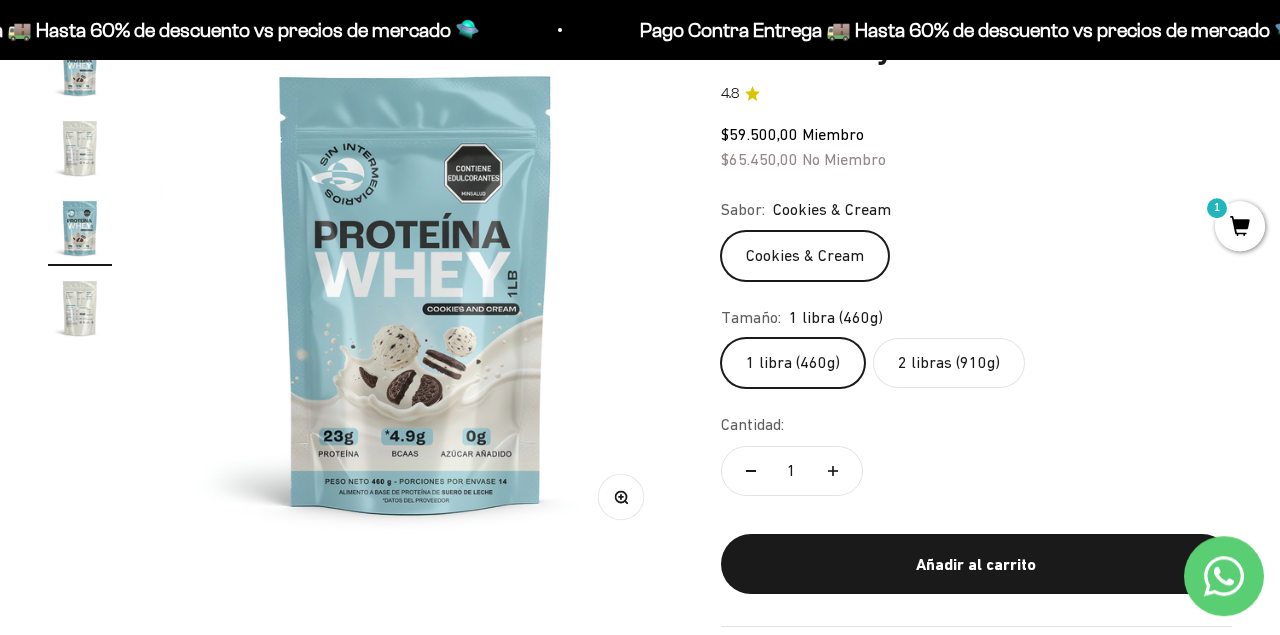 click on "2 libras (910g)" 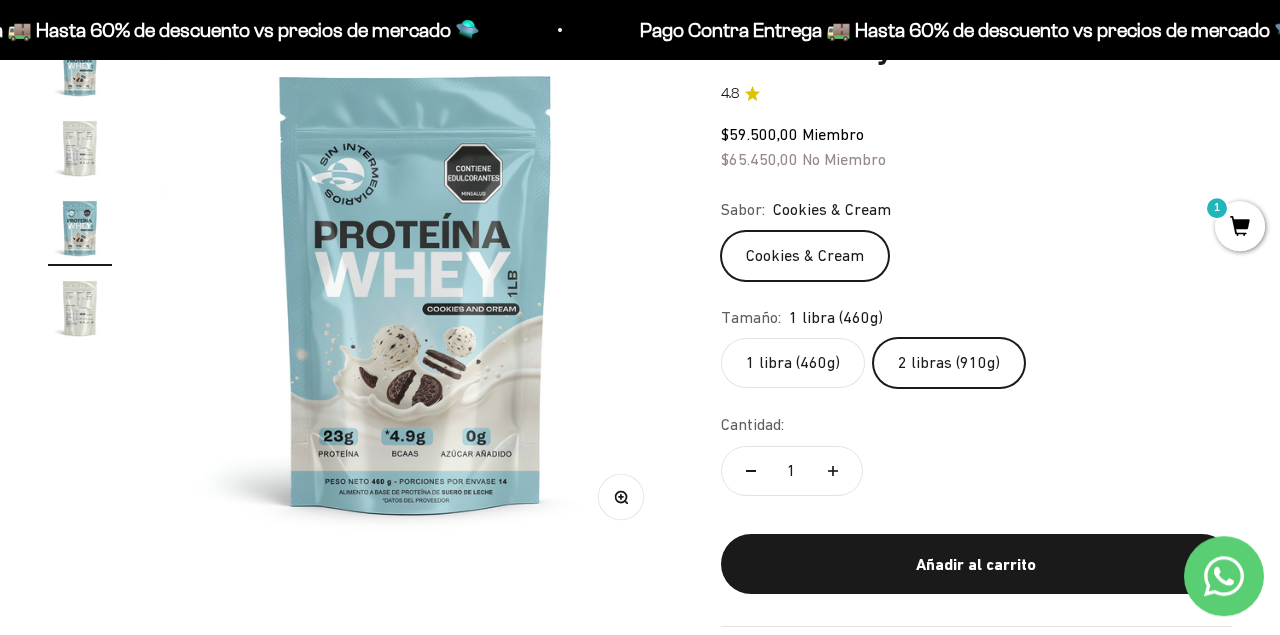 scroll, scrollTop: 0, scrollLeft: 0, axis: both 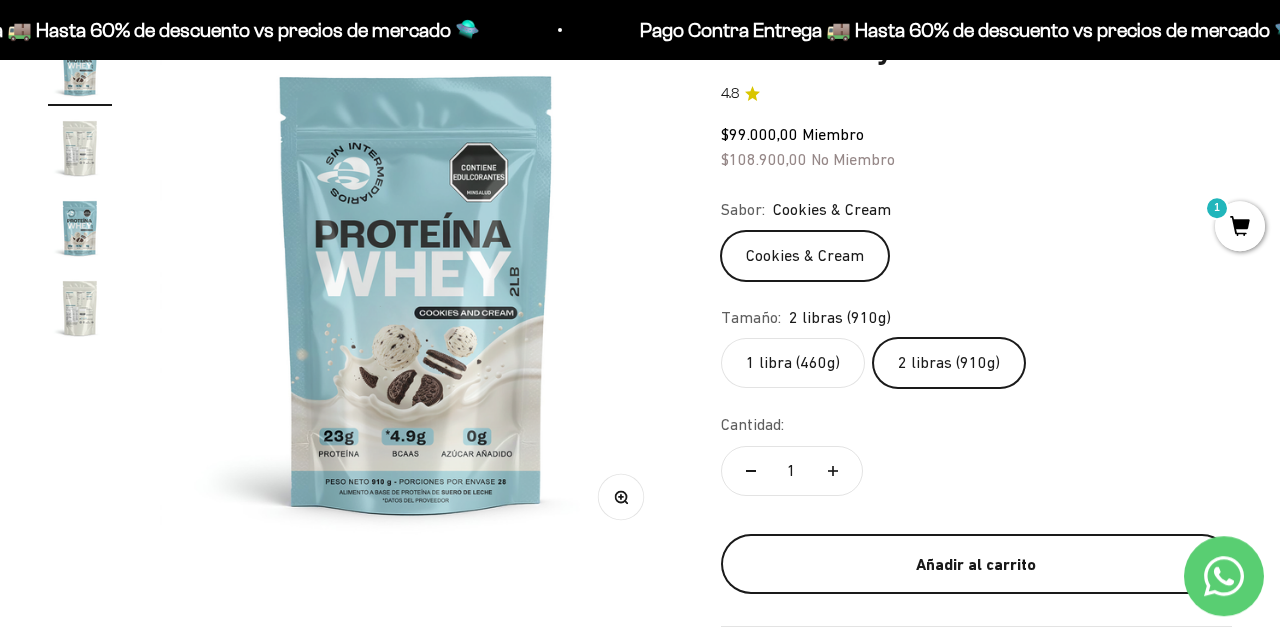 click on "Añadir al carrito" at bounding box center [976, 565] 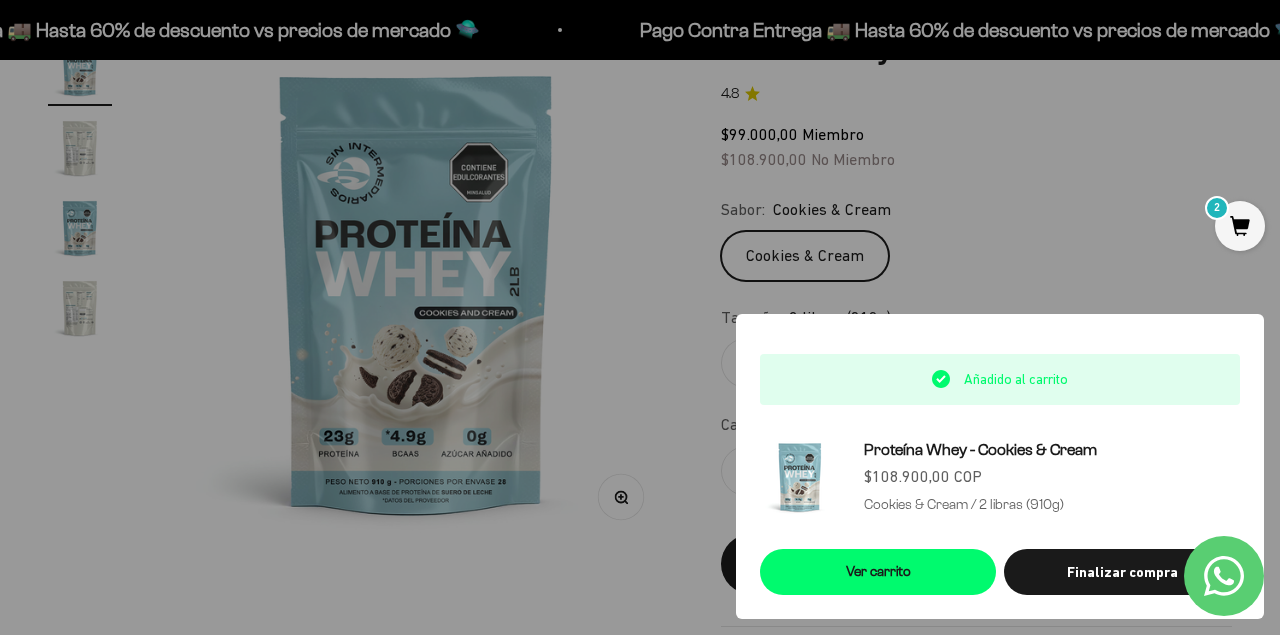 click at bounding box center (640, 317) 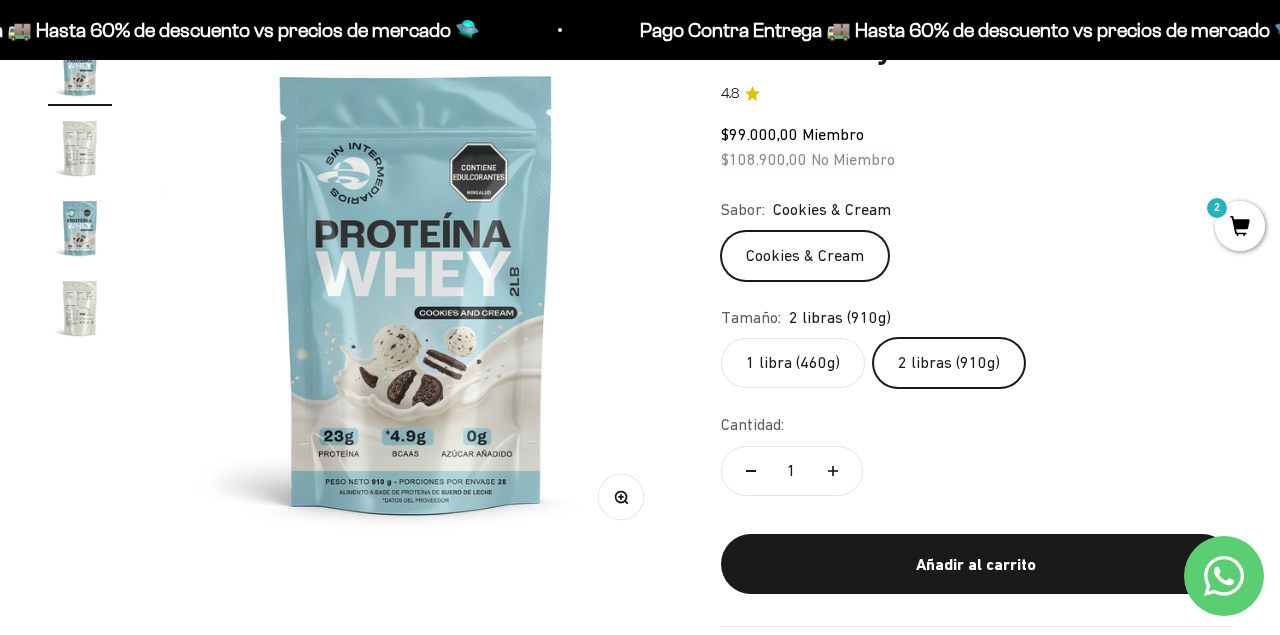 scroll, scrollTop: 232, scrollLeft: 0, axis: vertical 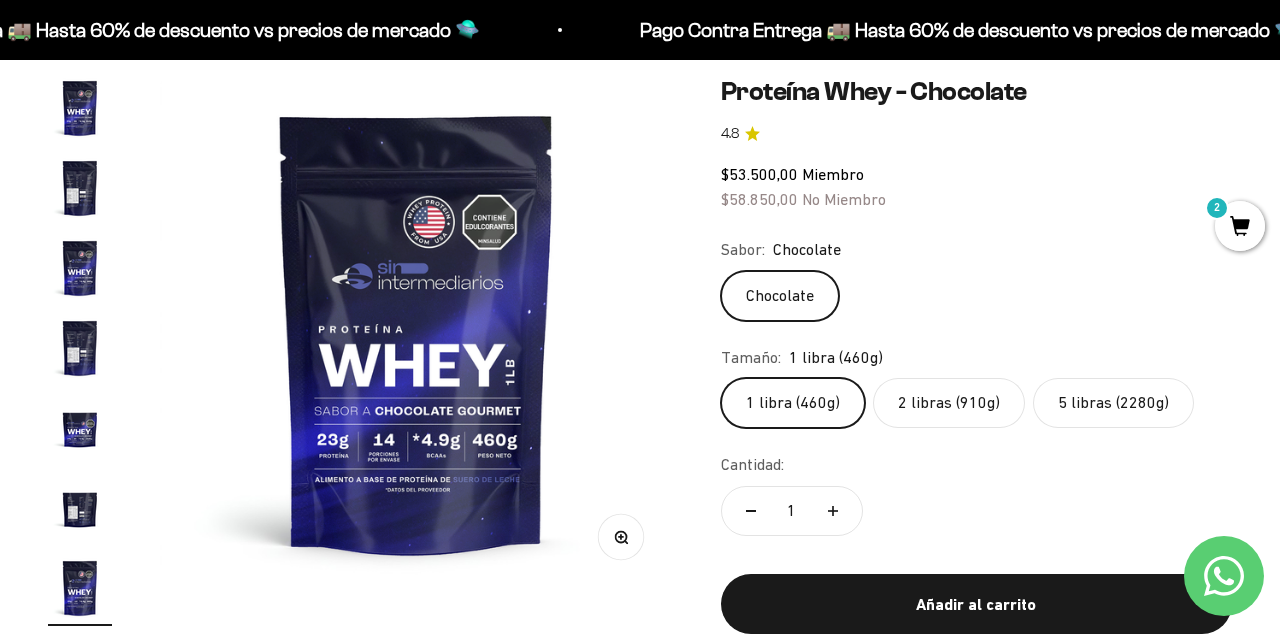 click on "2 libras (910g)" 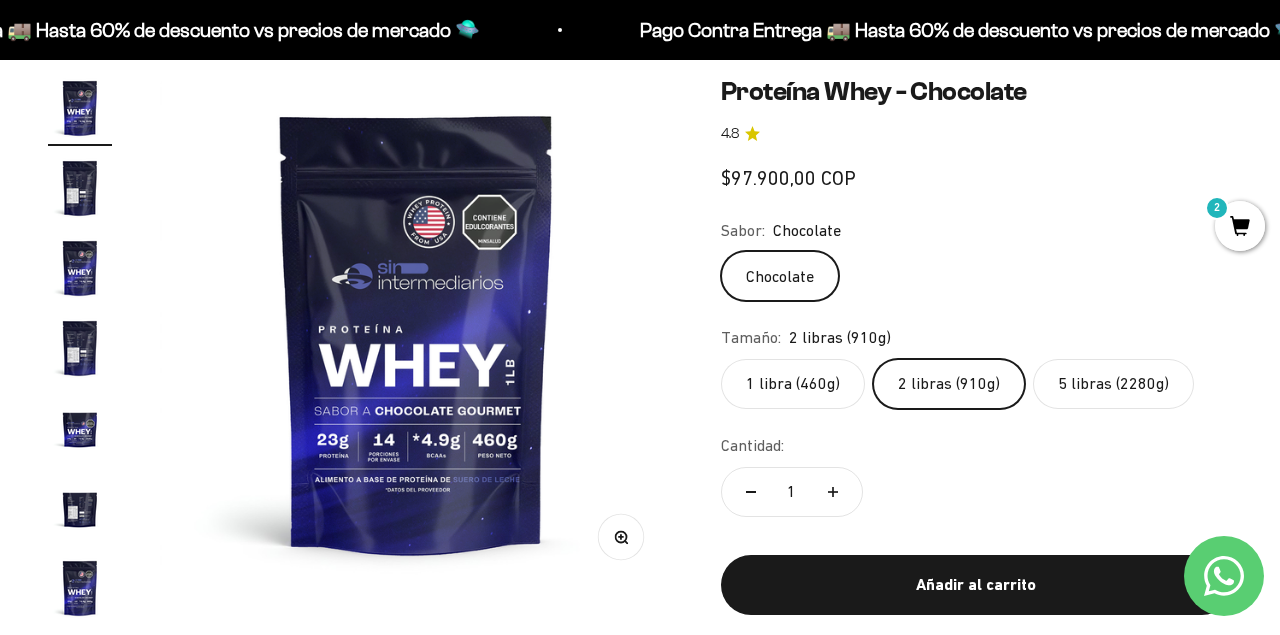 scroll, scrollTop: 0, scrollLeft: 0, axis: both 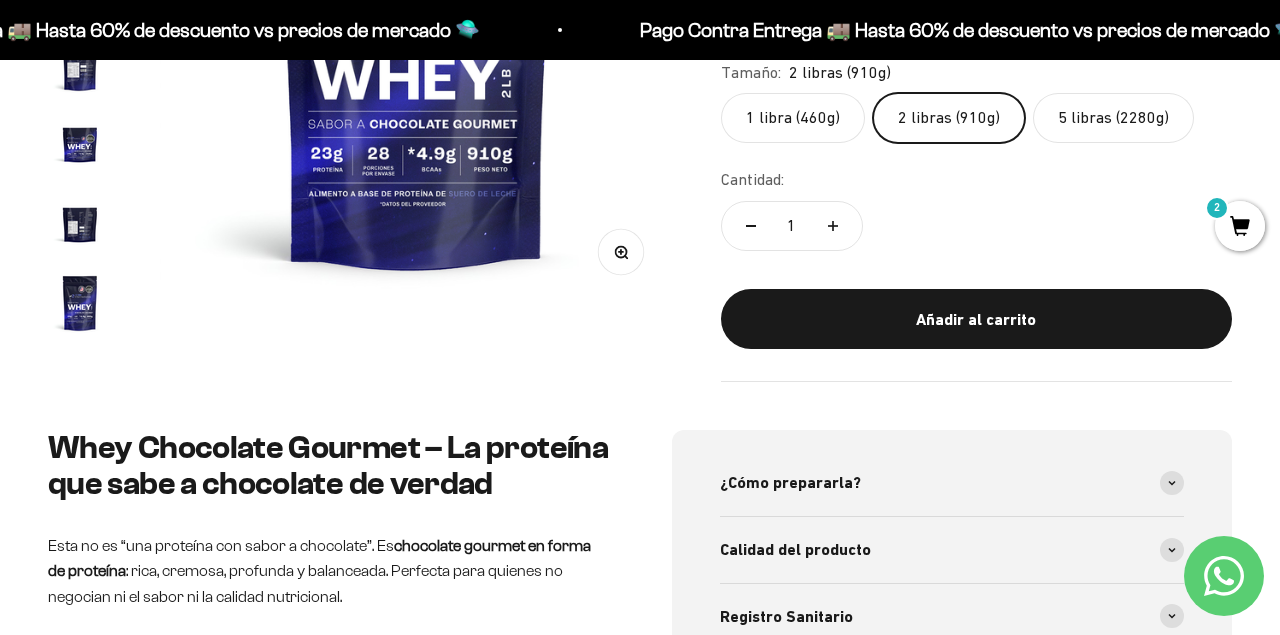 click on "Pago Contra Entrega 🚚 Hasta 60% de descuento vs precios de mercado 🛸
Pago Contra Entrega 🚚 Hasta 60% de descuento vs precios de mercado 🛸
Pago Contra Entrega 🚚 Hasta 60% de descuento vs precios de mercado 🛸
Pago Contra Entrega 🚚 Hasta 60% de descuento vs precios de mercado 🛸
Pago Contra Entrega 🚚 Hasta 60% de descuento vs precios de mercado 🛸
Pago Contra Entrega 🚚 Hasta 60% de descuento vs precios de mercado 🛸
Pago Contra Entrega 🚚 Hasta 60% de descuento vs precios de mercado 🛸
Pago Contra Entrega 🚚 Hasta 60% de descuento vs precios de mercado 🛸
Pago Contra Entrega 🚚 Hasta 60% de descuento vs precios de mercado 🛸
Pago Contra Entrega 🚚 Hasta 60% de descuento vs precios de mercado 🛸" at bounding box center [640, 30] 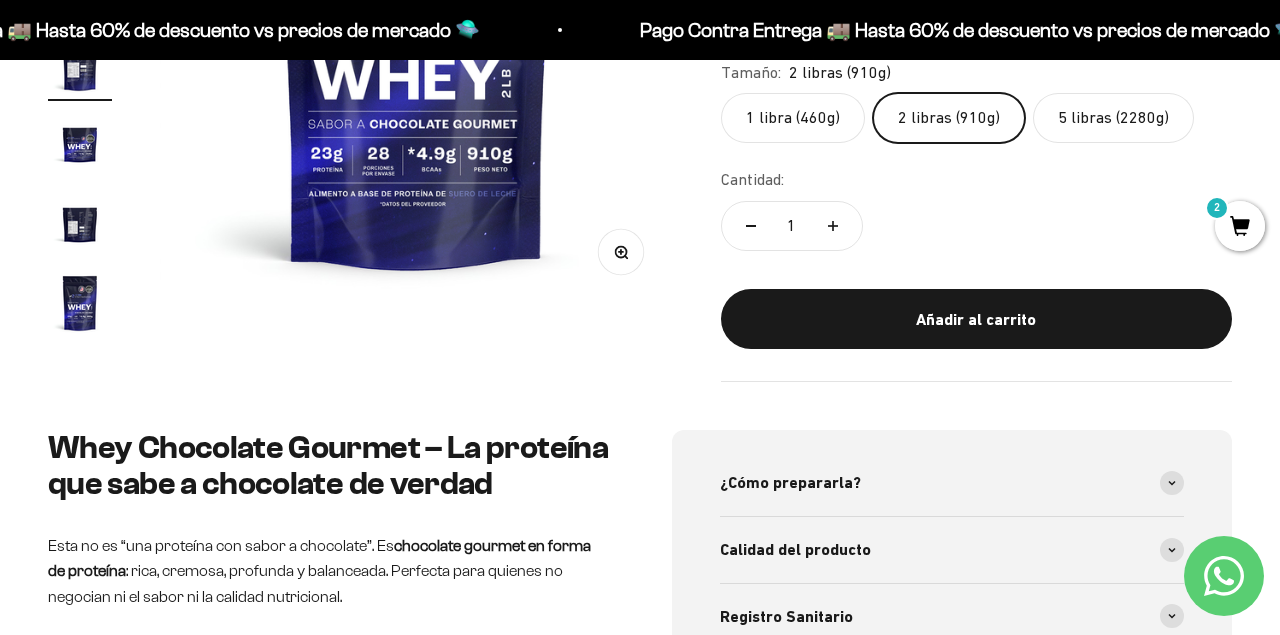 scroll, scrollTop: 0, scrollLeft: 1574, axis: horizontal 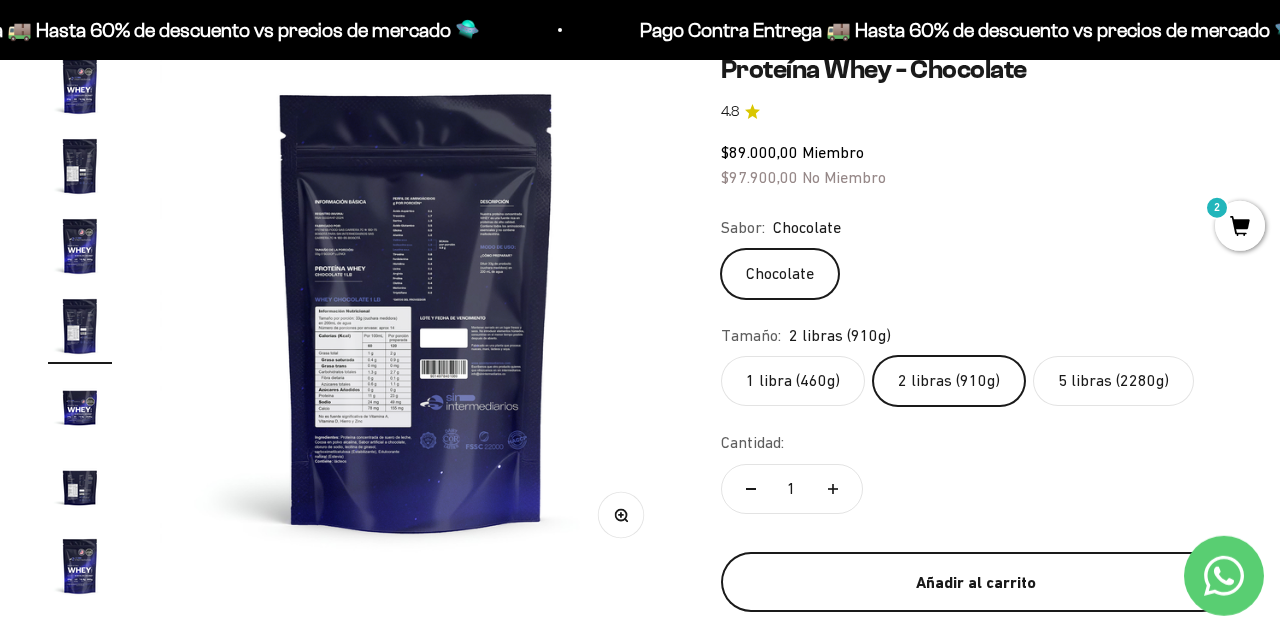 click on "Añadir al carrito" at bounding box center (976, 583) 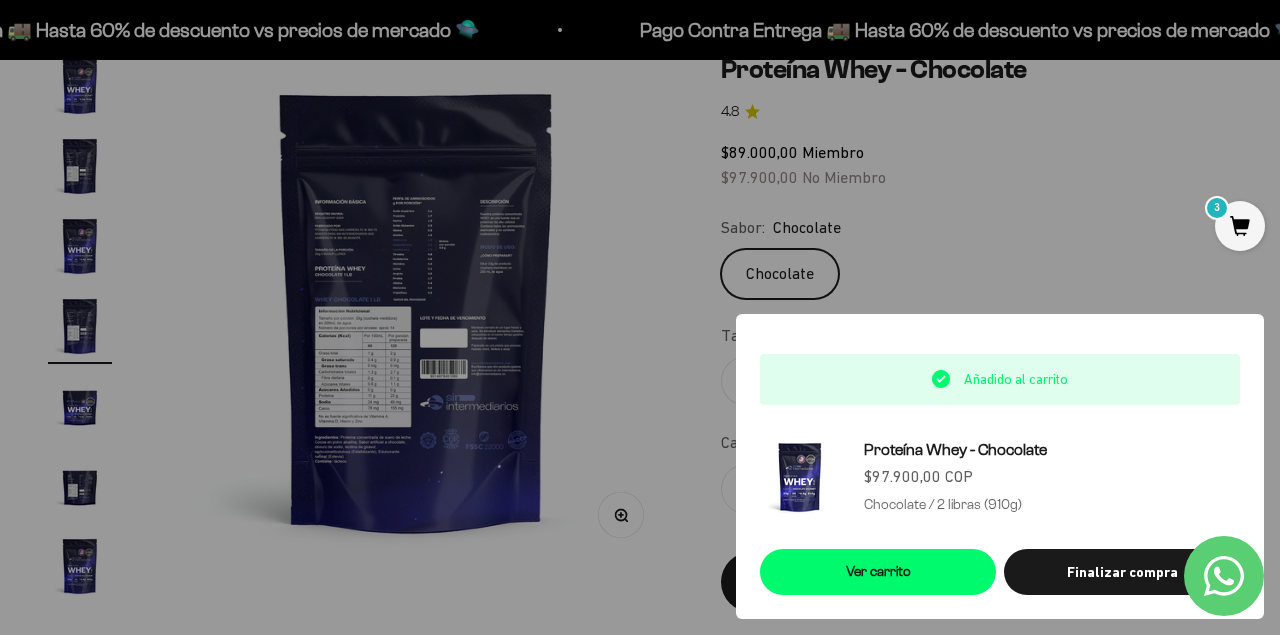 click at bounding box center [640, 317] 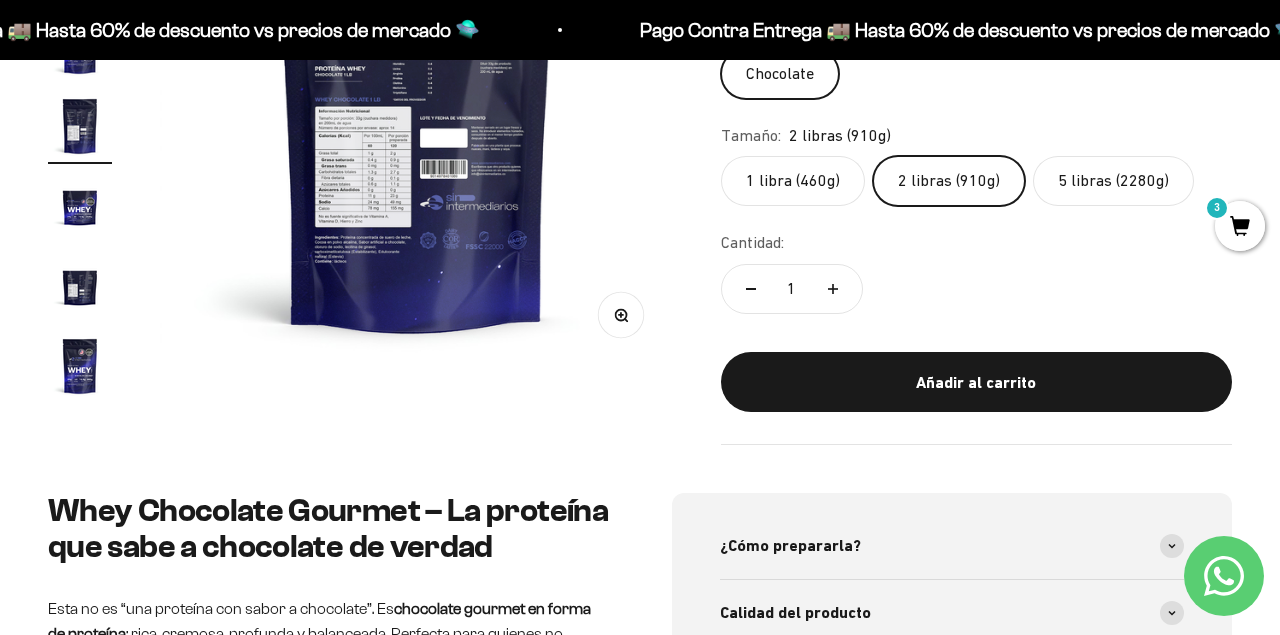 scroll, scrollTop: 333, scrollLeft: 0, axis: vertical 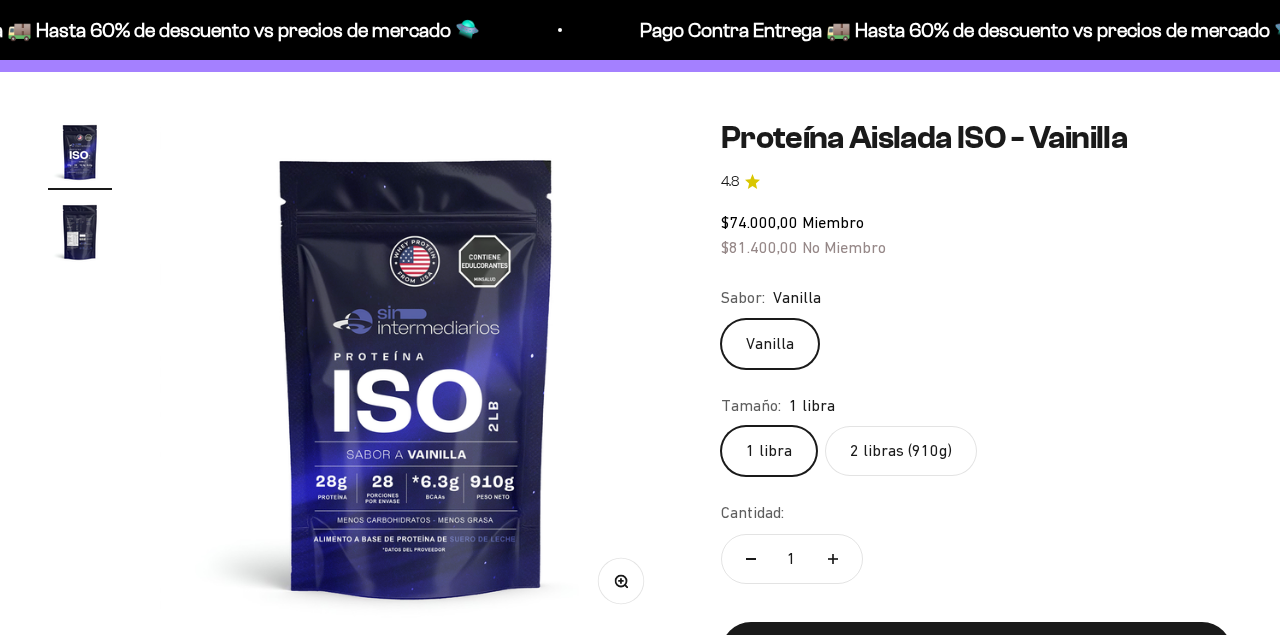click at bounding box center (80, 232) 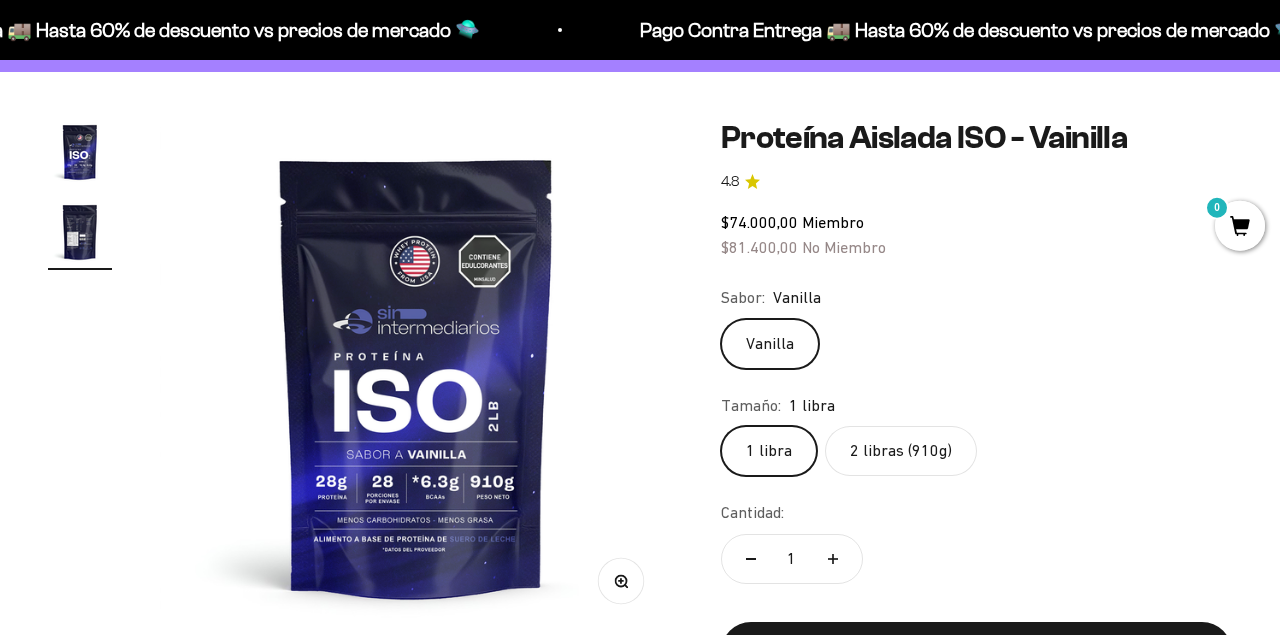 scroll, scrollTop: 138, scrollLeft: 0, axis: vertical 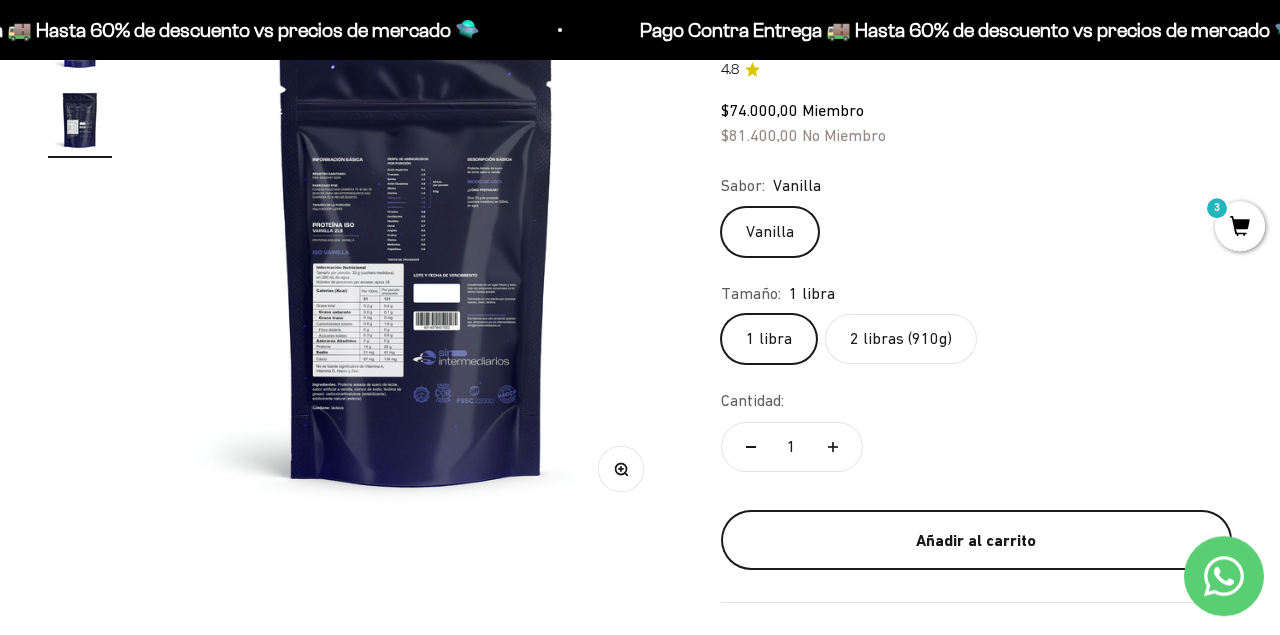click on "Añadir al carrito" at bounding box center [976, 541] 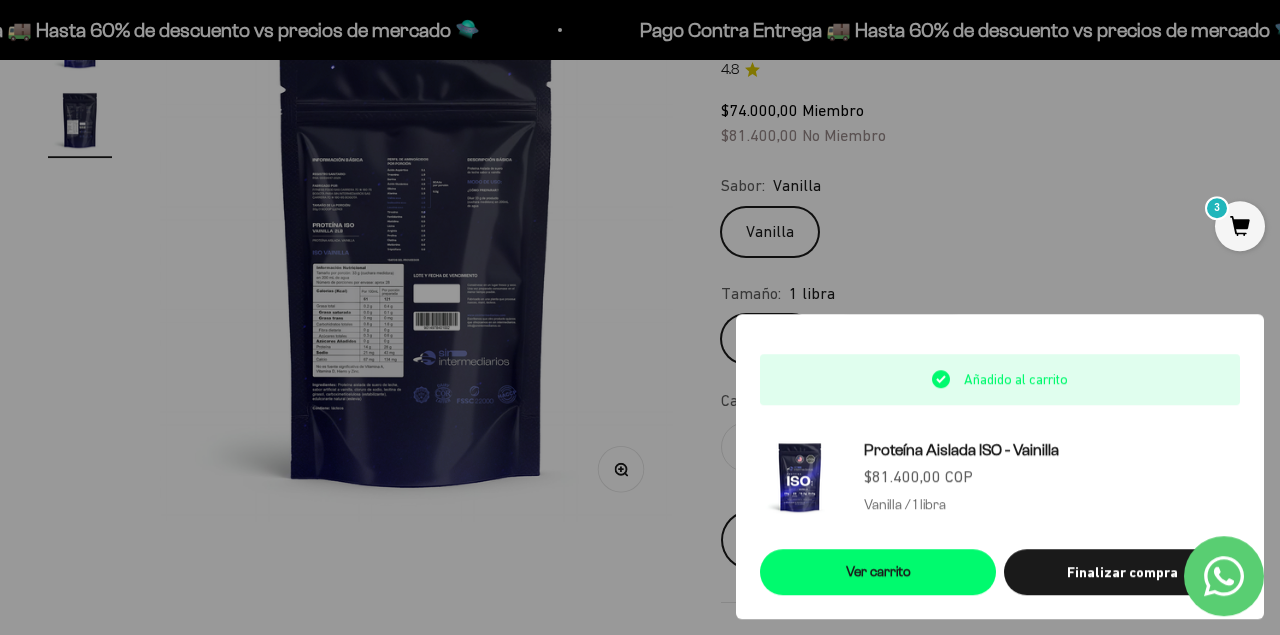 scroll, scrollTop: 314, scrollLeft: 0, axis: vertical 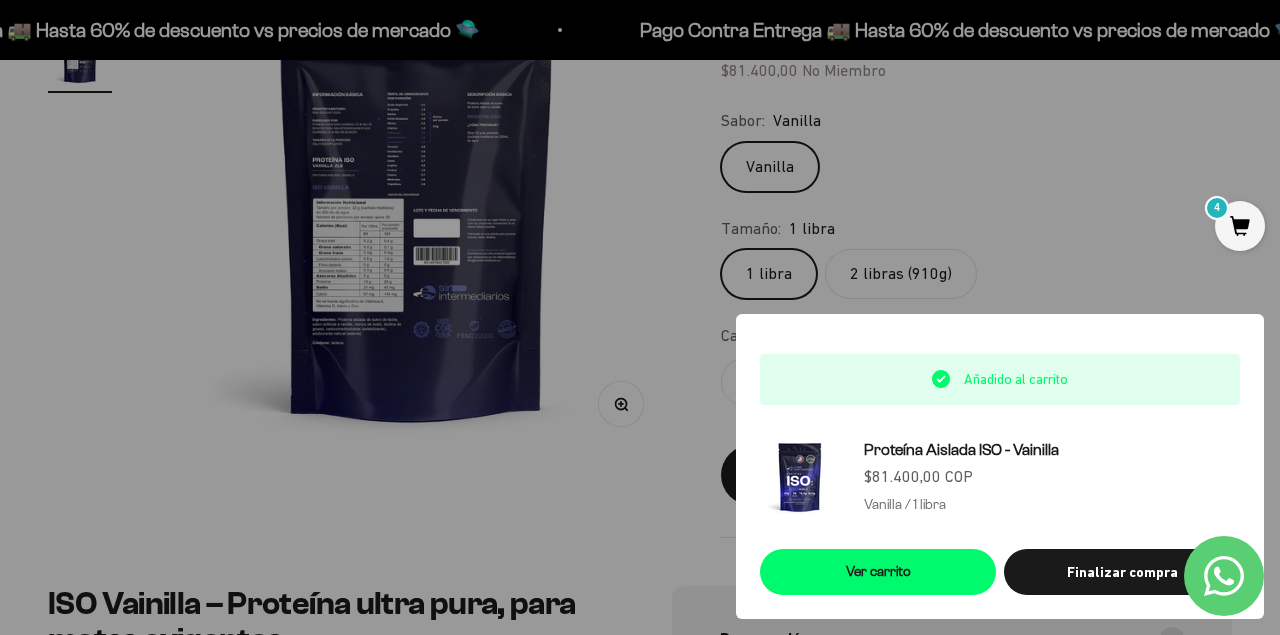click at bounding box center [640, 317] 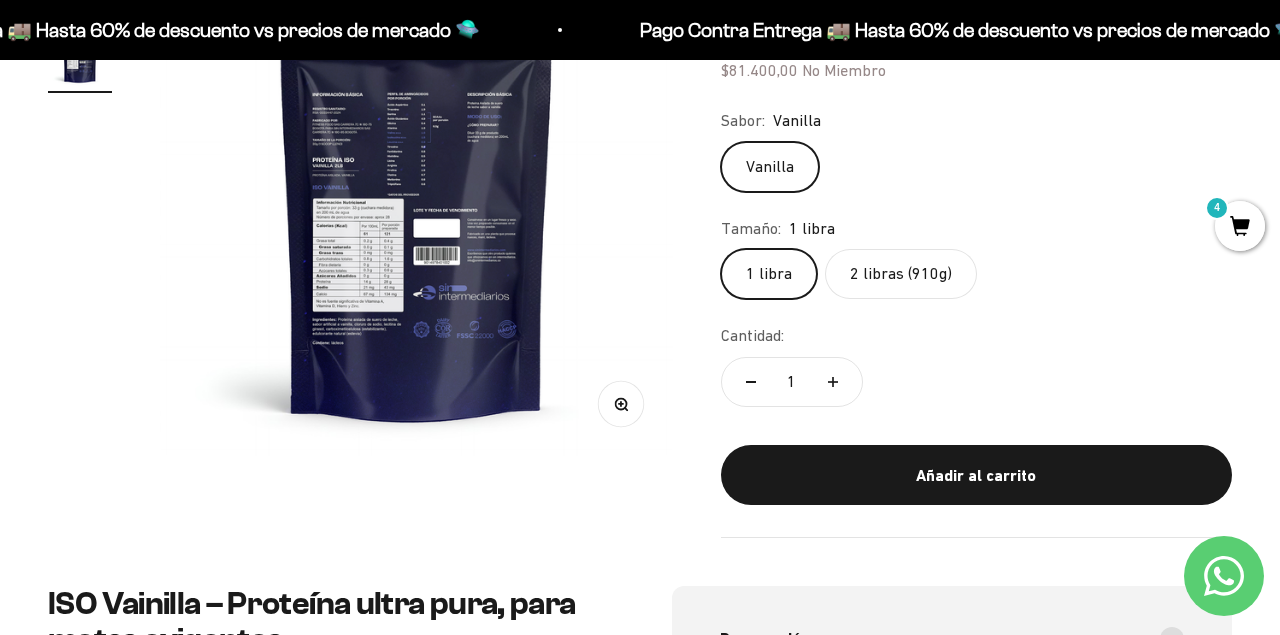 scroll, scrollTop: 0, scrollLeft: 0, axis: both 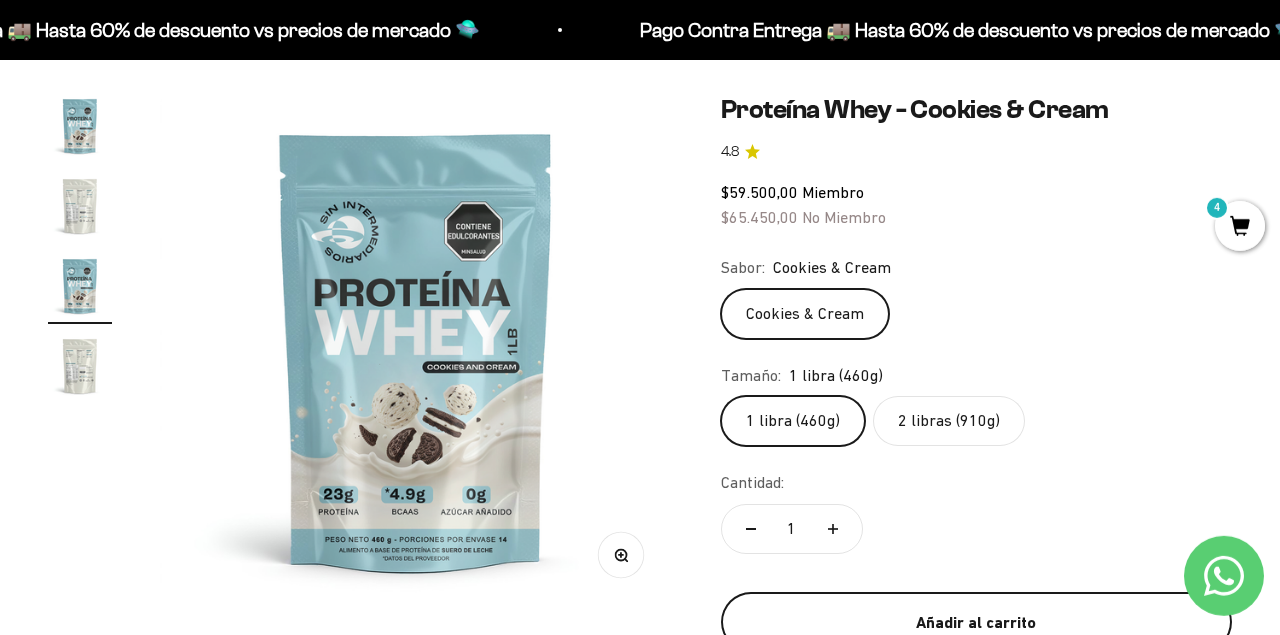 click on "Añadir al carrito" at bounding box center [976, 623] 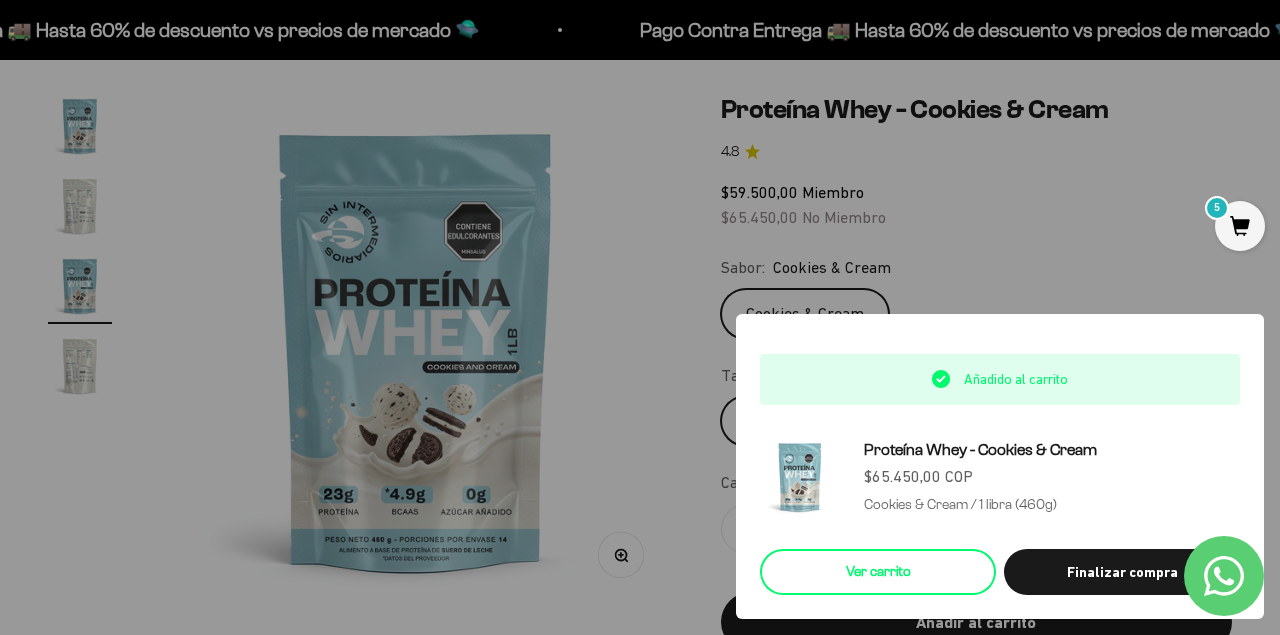 click on "Ver carrito" at bounding box center [878, 572] 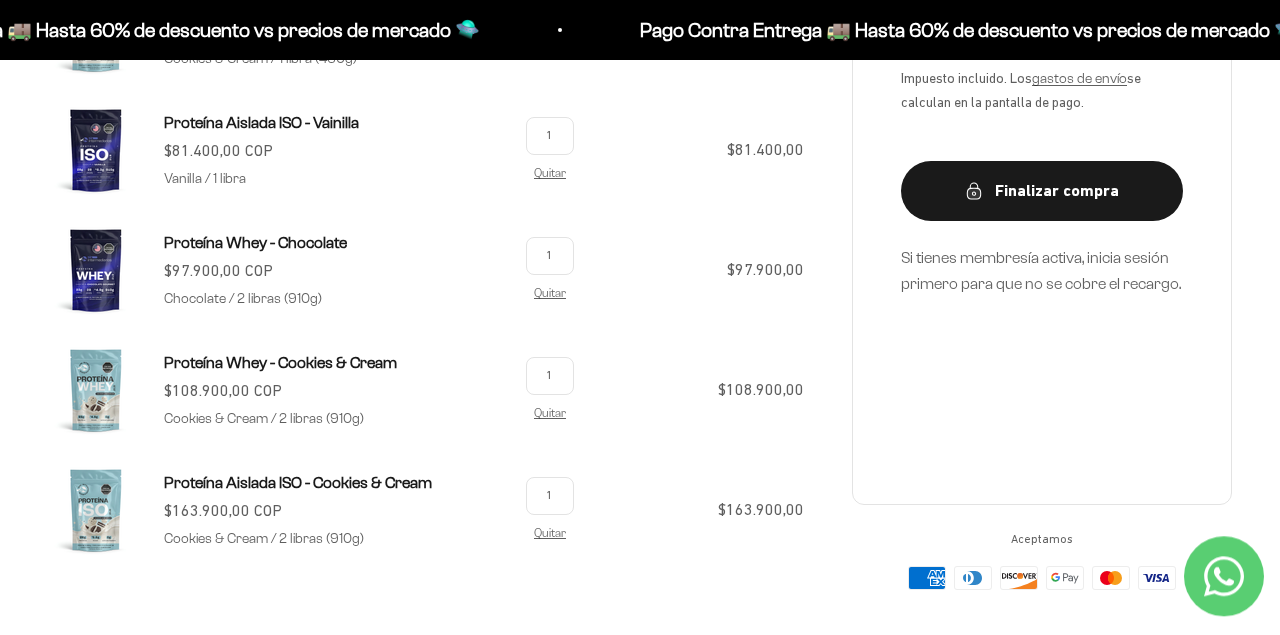 scroll, scrollTop: 576, scrollLeft: 0, axis: vertical 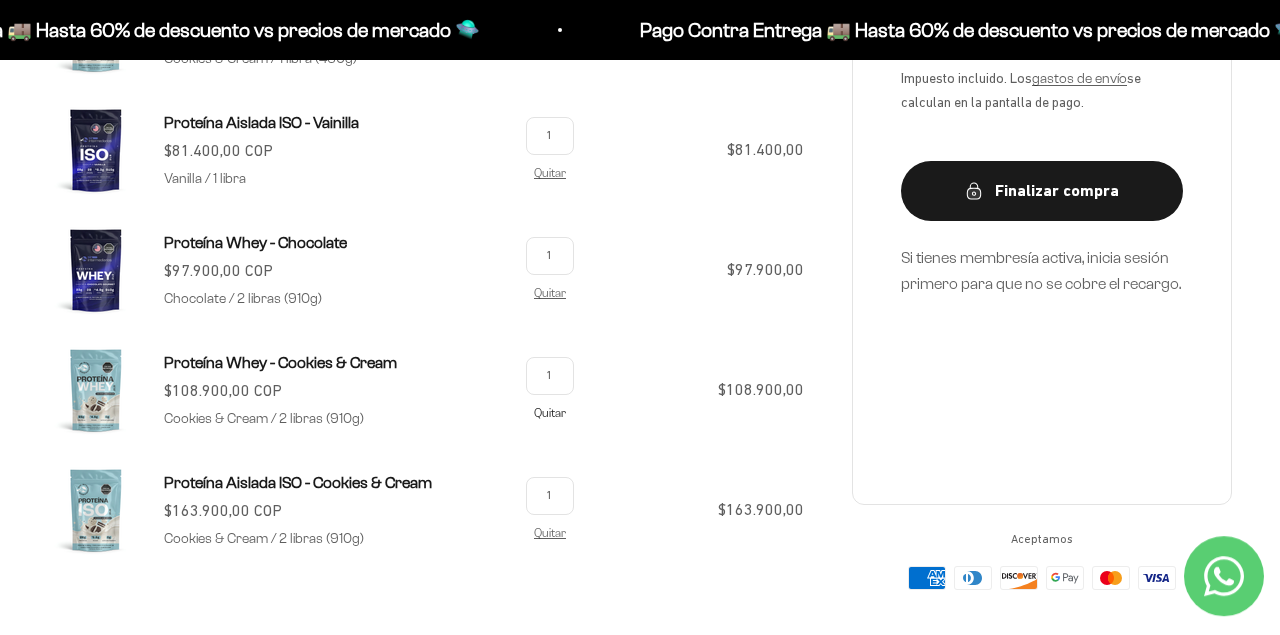 click on "Quitar" at bounding box center [550, 412] 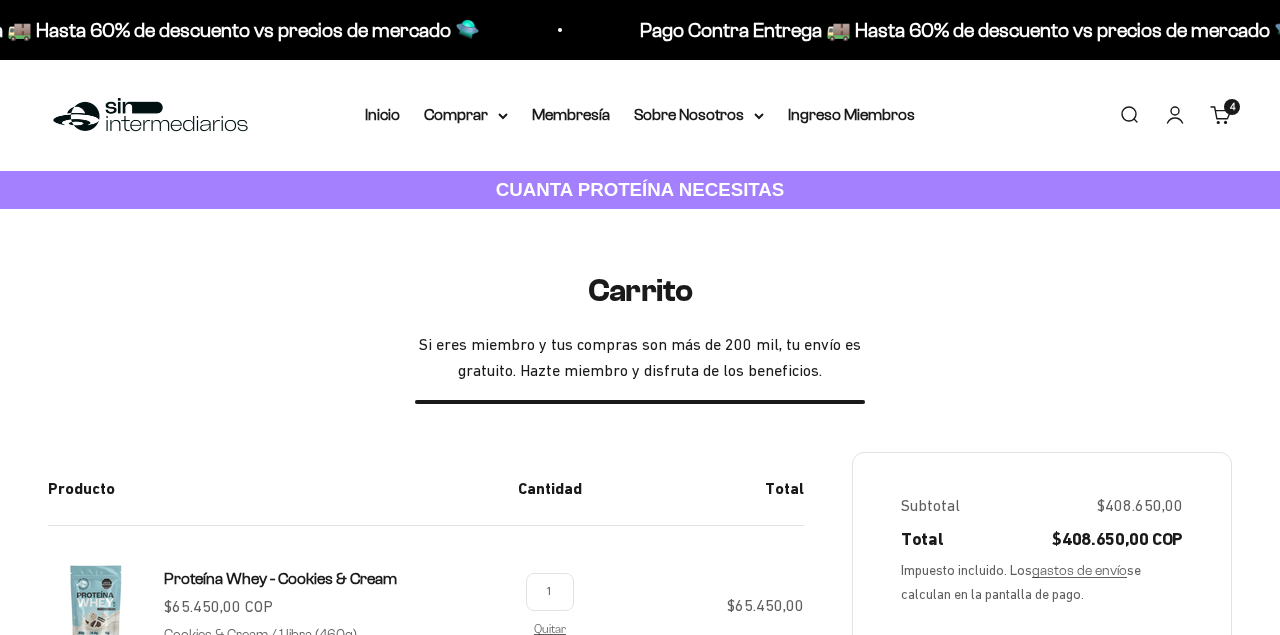 scroll, scrollTop: 515, scrollLeft: 0, axis: vertical 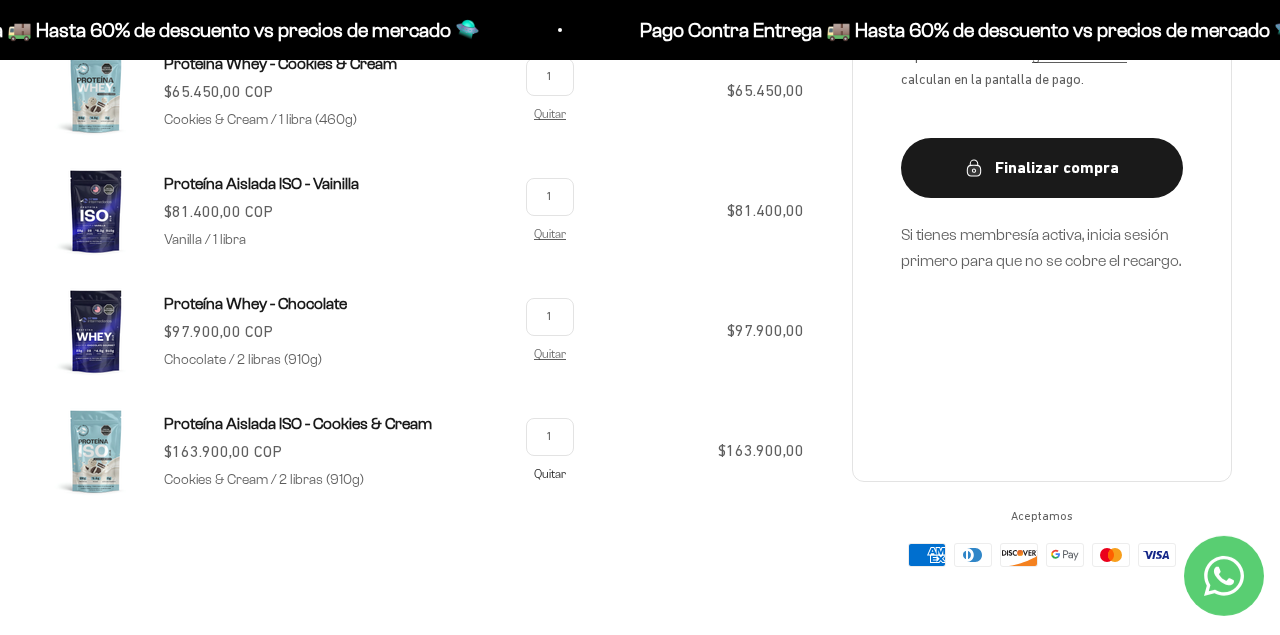 click on "Quitar" at bounding box center [550, 473] 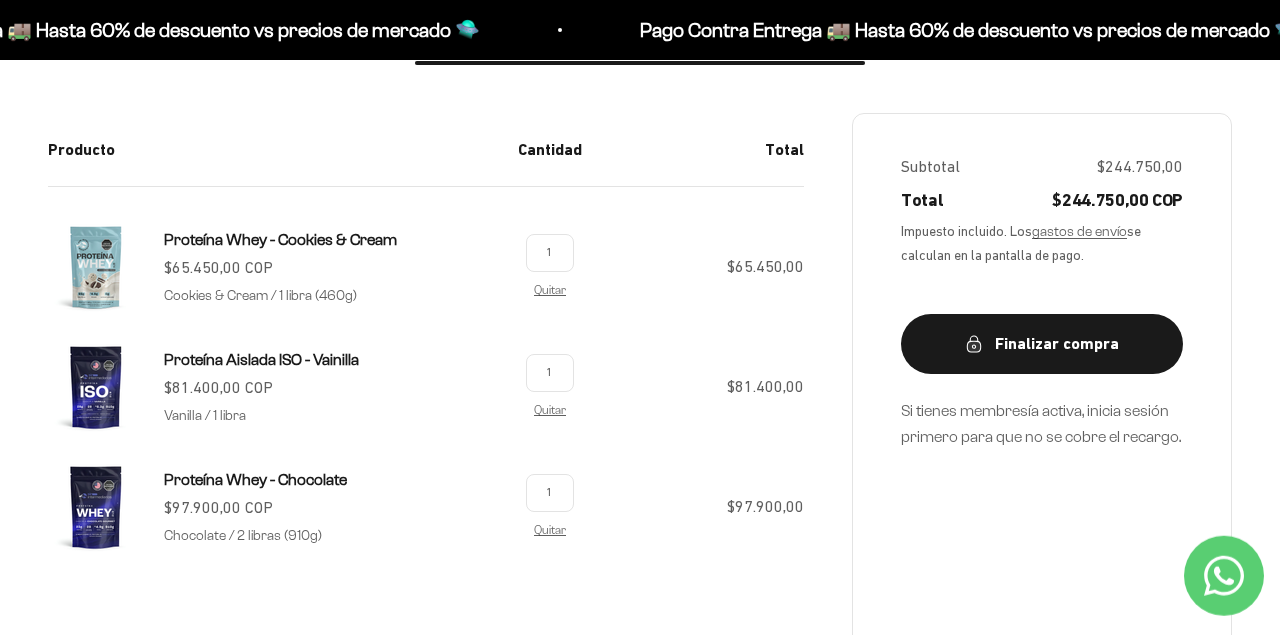 scroll, scrollTop: 340, scrollLeft: 0, axis: vertical 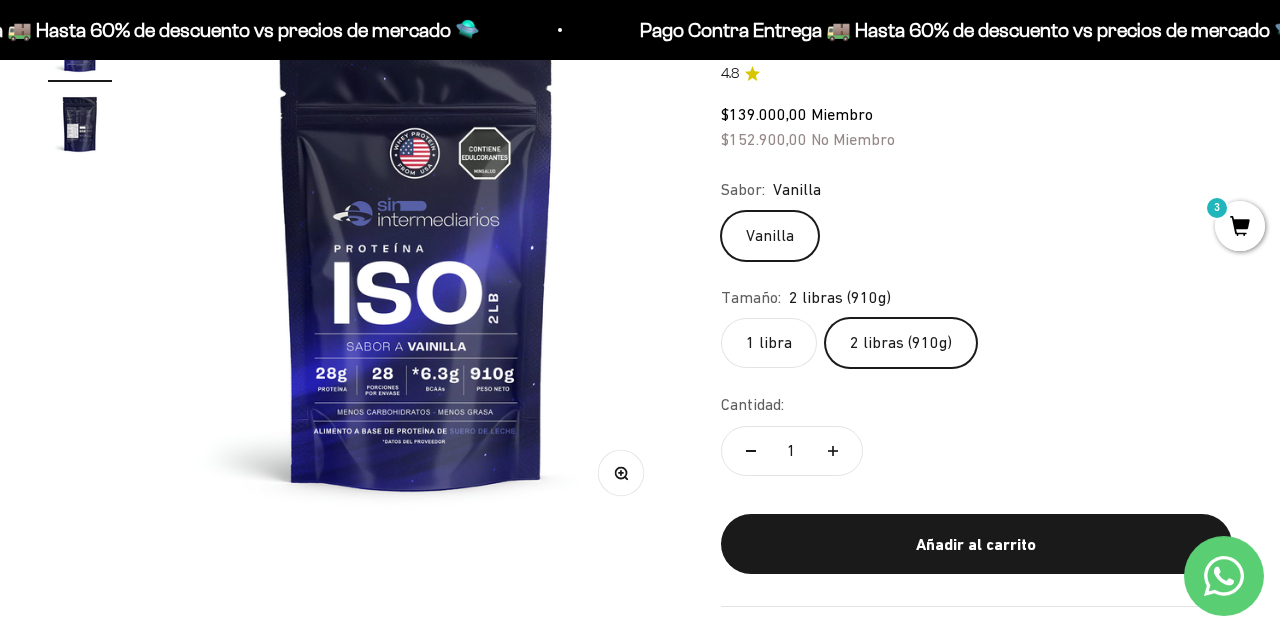 click on "1 libra" 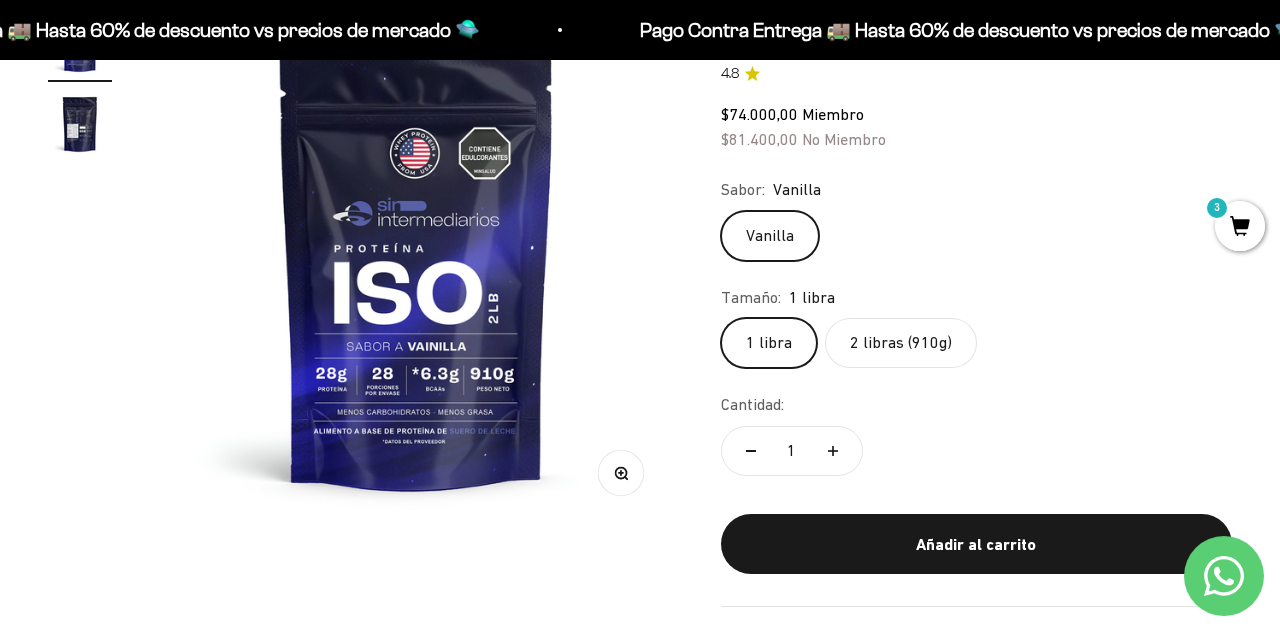 click on "2 libras (910g)" 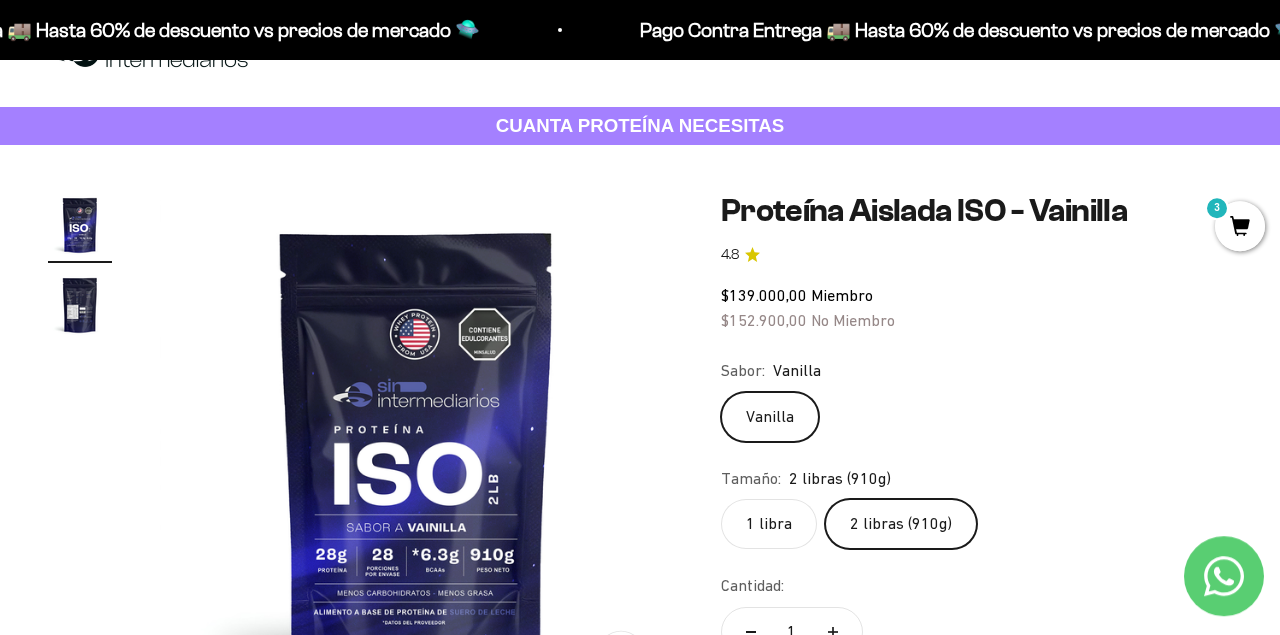 scroll, scrollTop: 0, scrollLeft: 0, axis: both 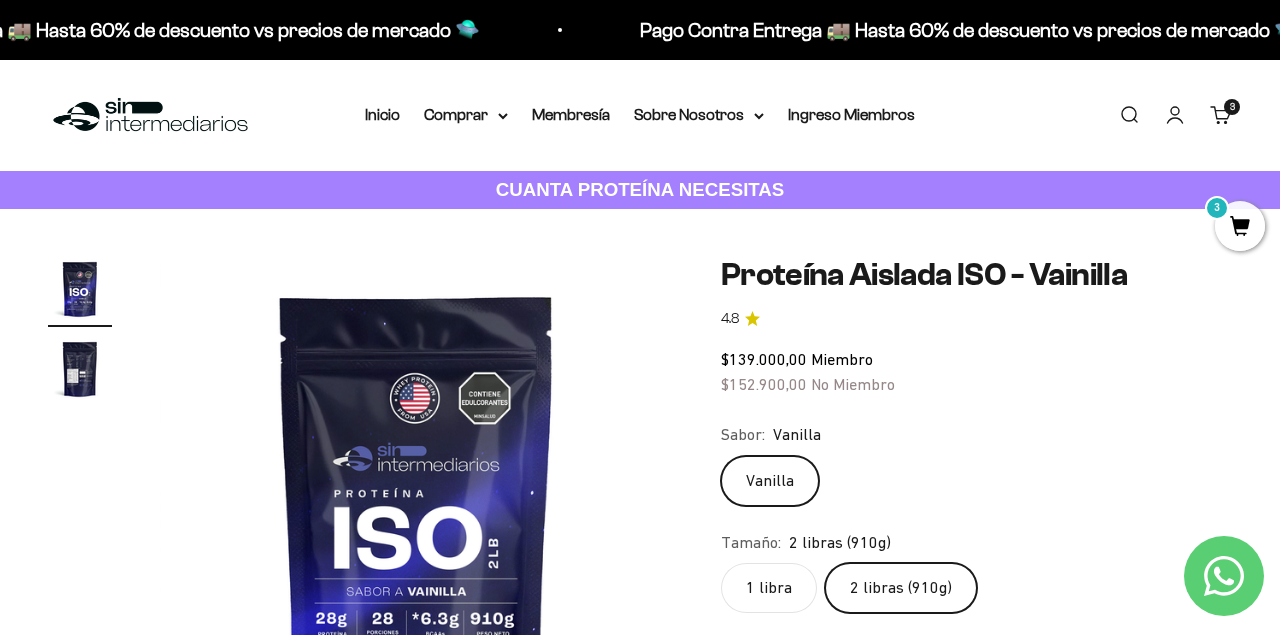 click on "3" at bounding box center [1217, 208] 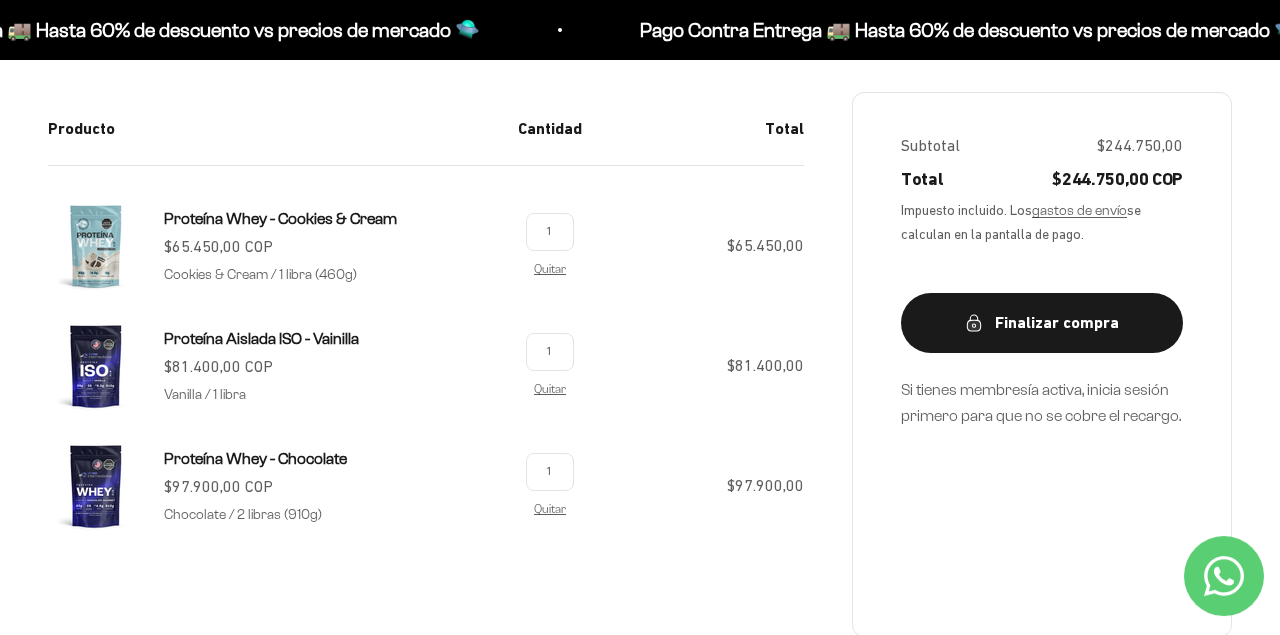 scroll, scrollTop: 362, scrollLeft: 0, axis: vertical 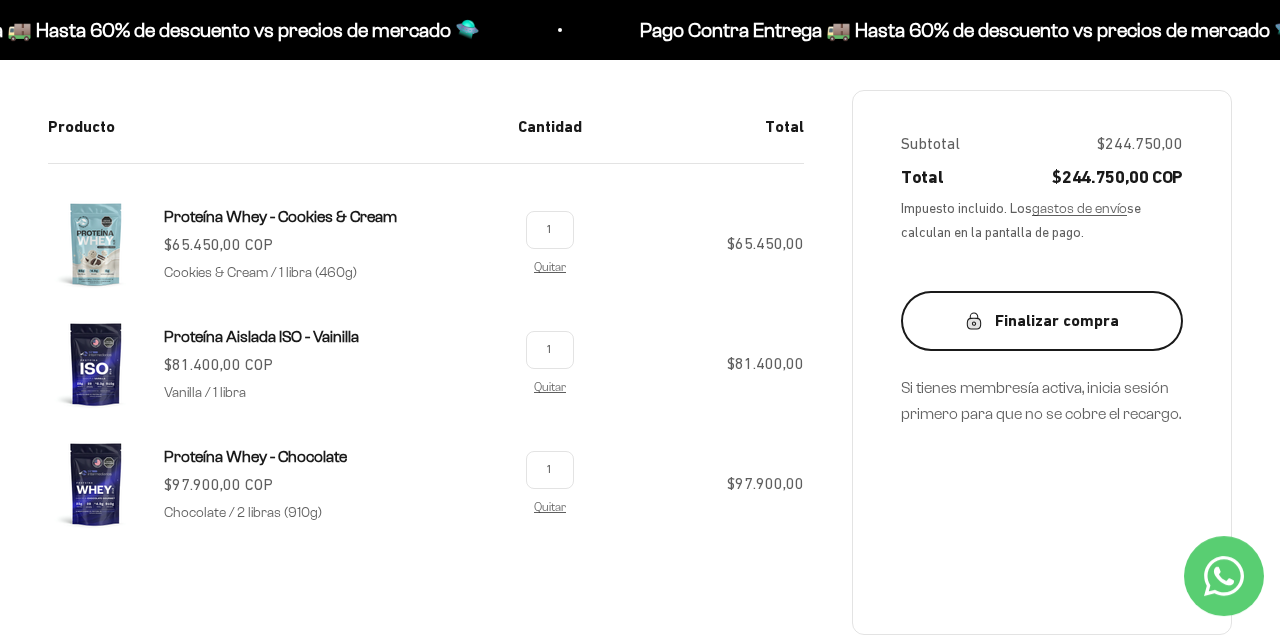 click on "Finalizar compra" at bounding box center [1042, 321] 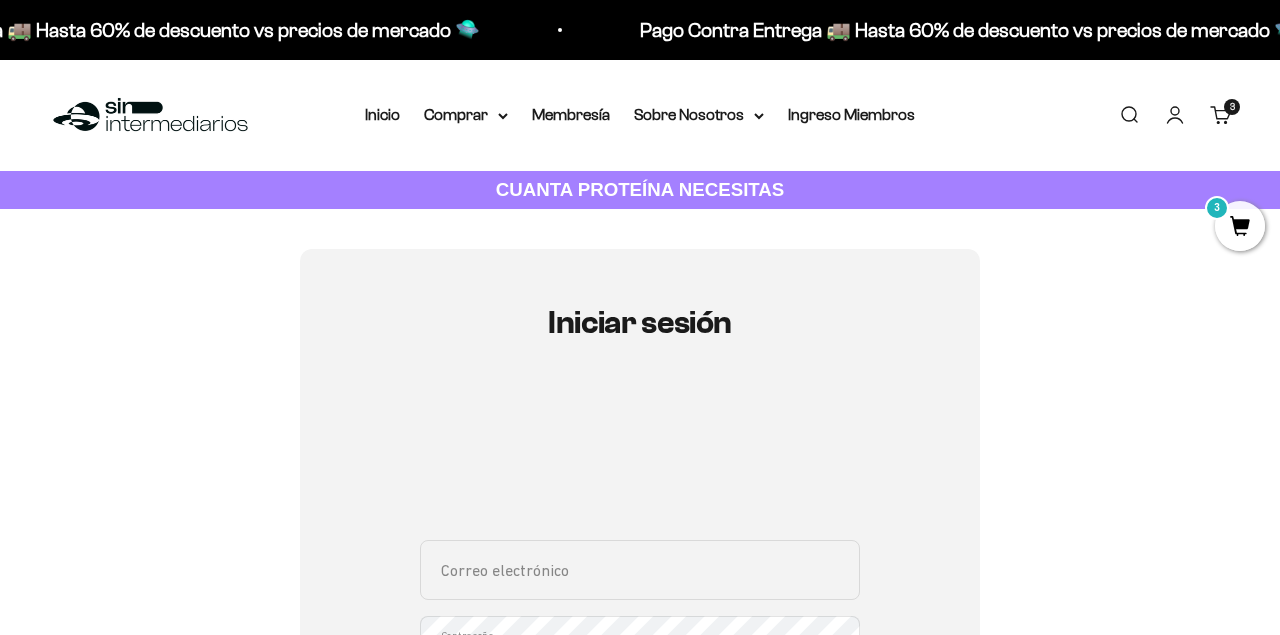 scroll, scrollTop: 176, scrollLeft: 0, axis: vertical 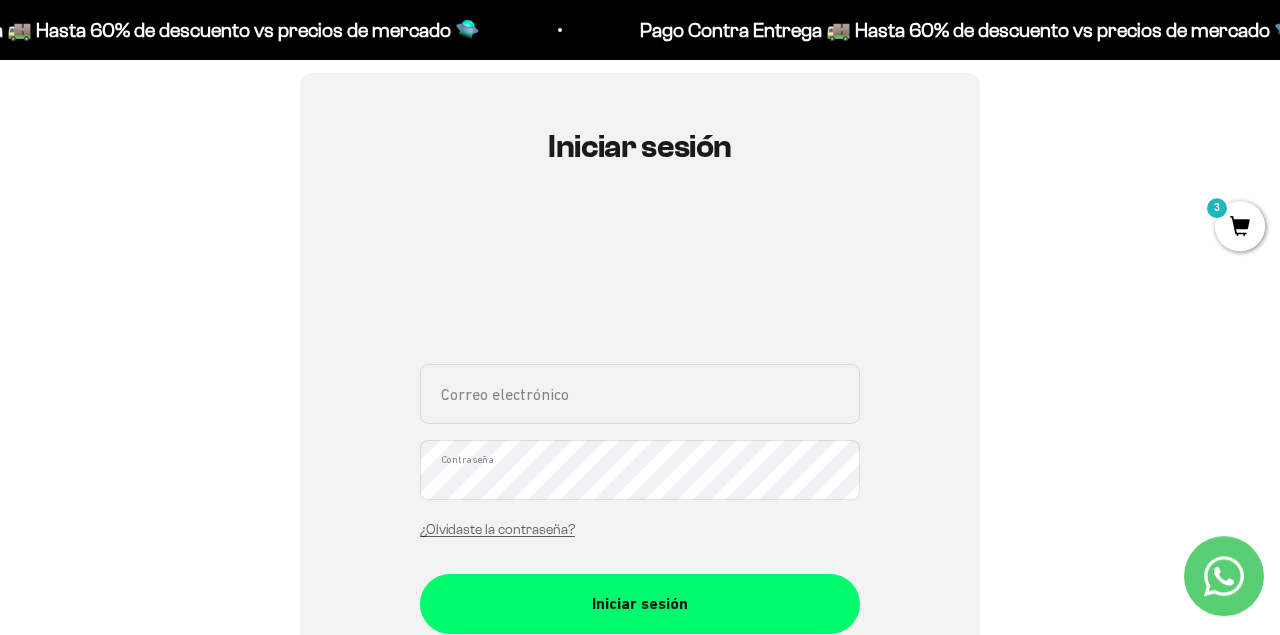 click on "Correo electrónico" at bounding box center (640, 394) 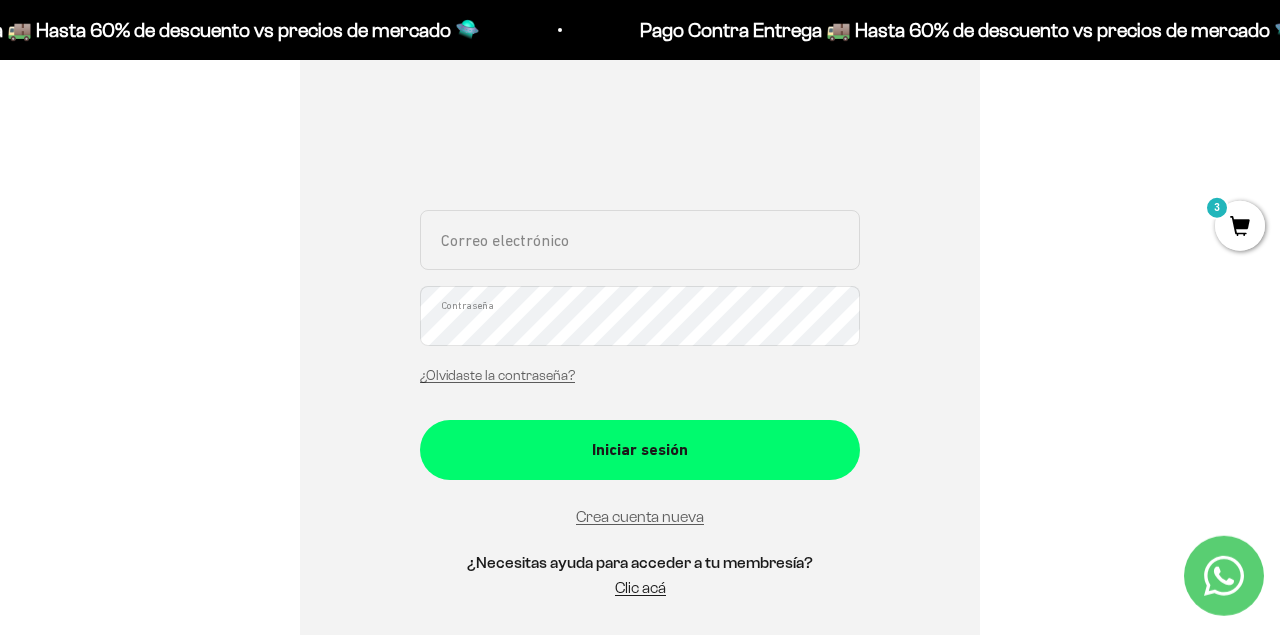 scroll, scrollTop: 328, scrollLeft: 0, axis: vertical 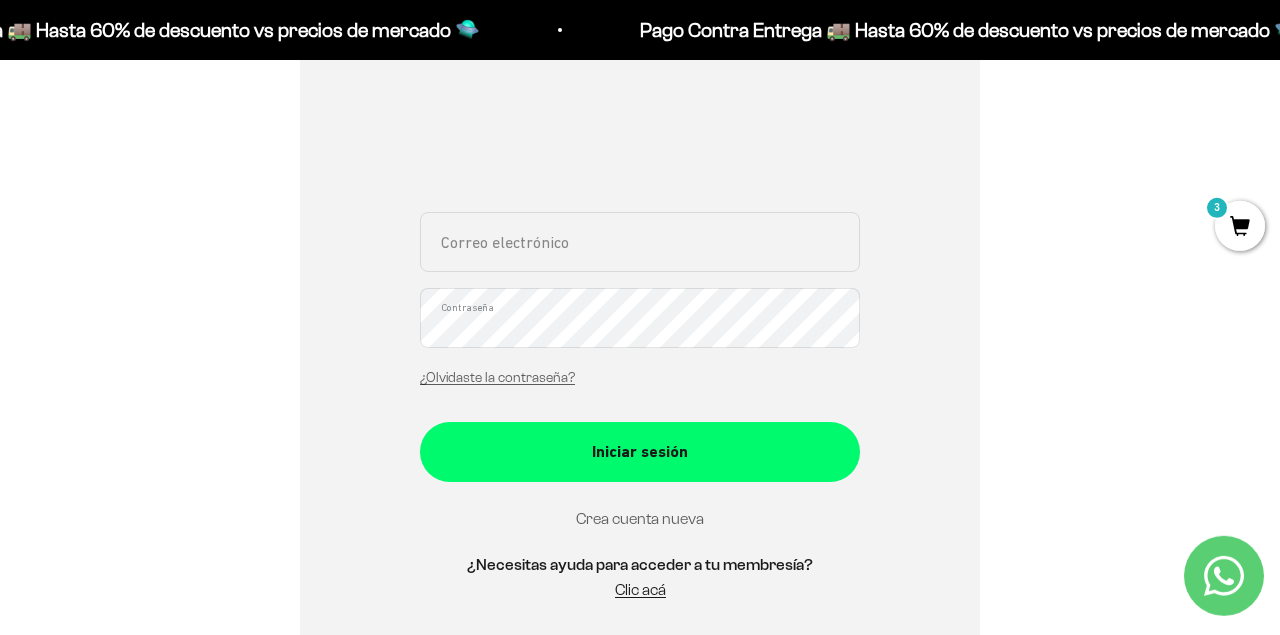 click on "Crea cuenta nueva" at bounding box center [640, 518] 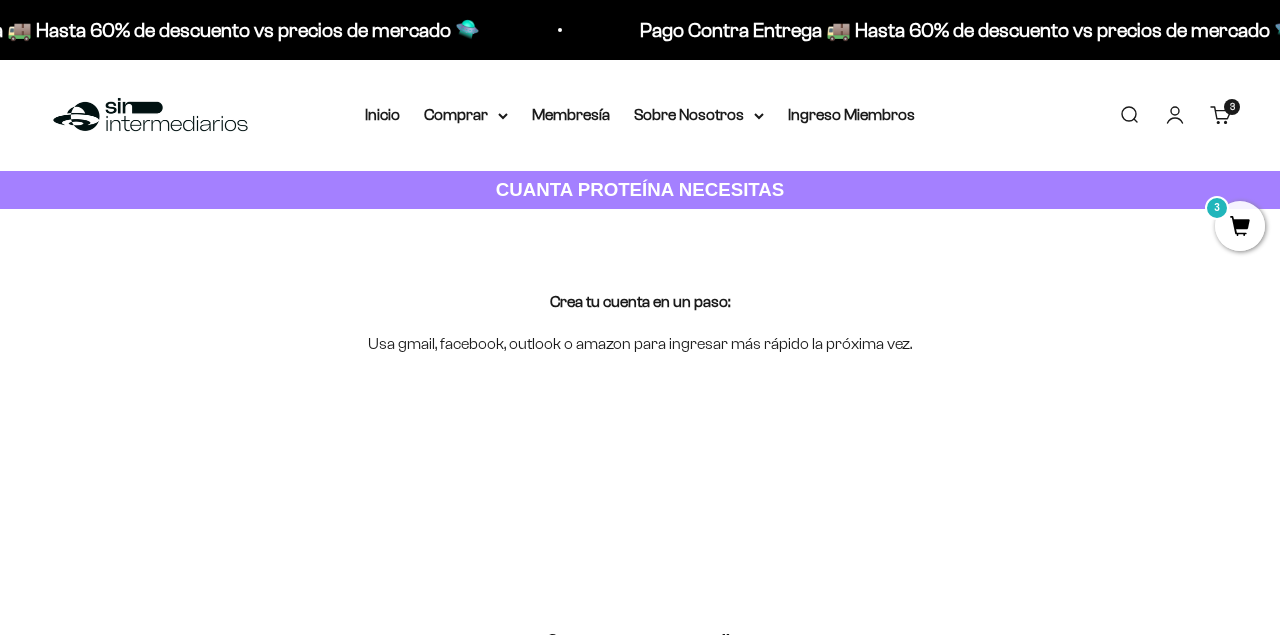 scroll, scrollTop: 244, scrollLeft: 0, axis: vertical 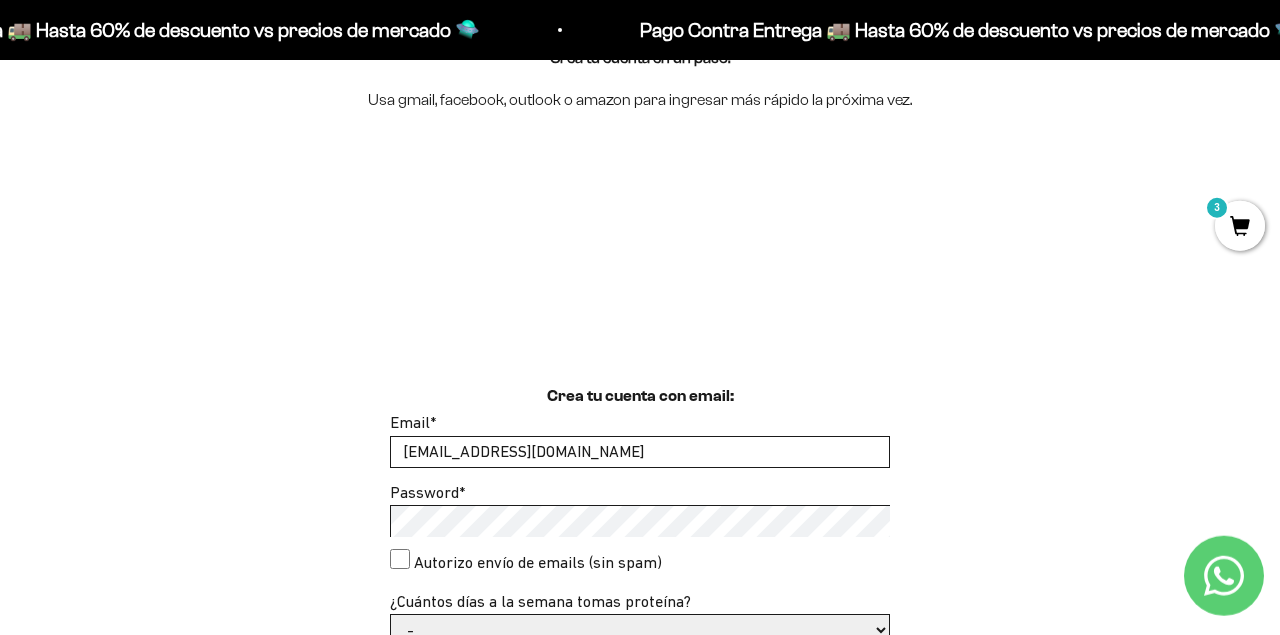 type on "[EMAIL_ADDRESS][DOMAIN_NAME]" 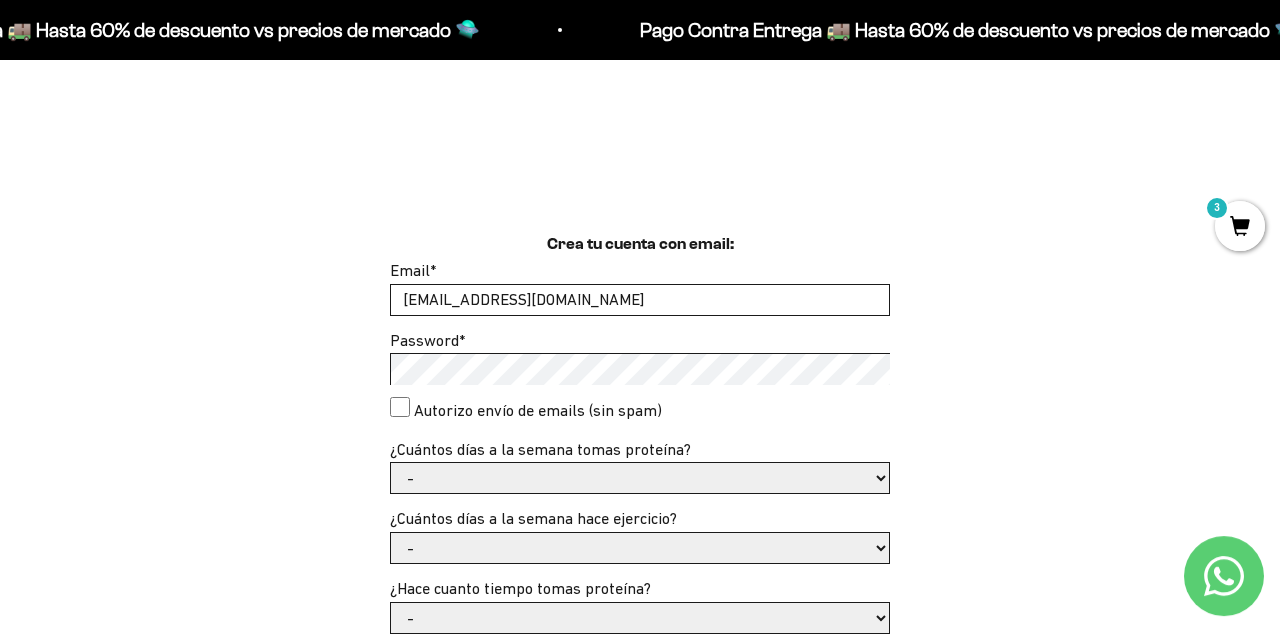 scroll, scrollTop: 475, scrollLeft: 0, axis: vertical 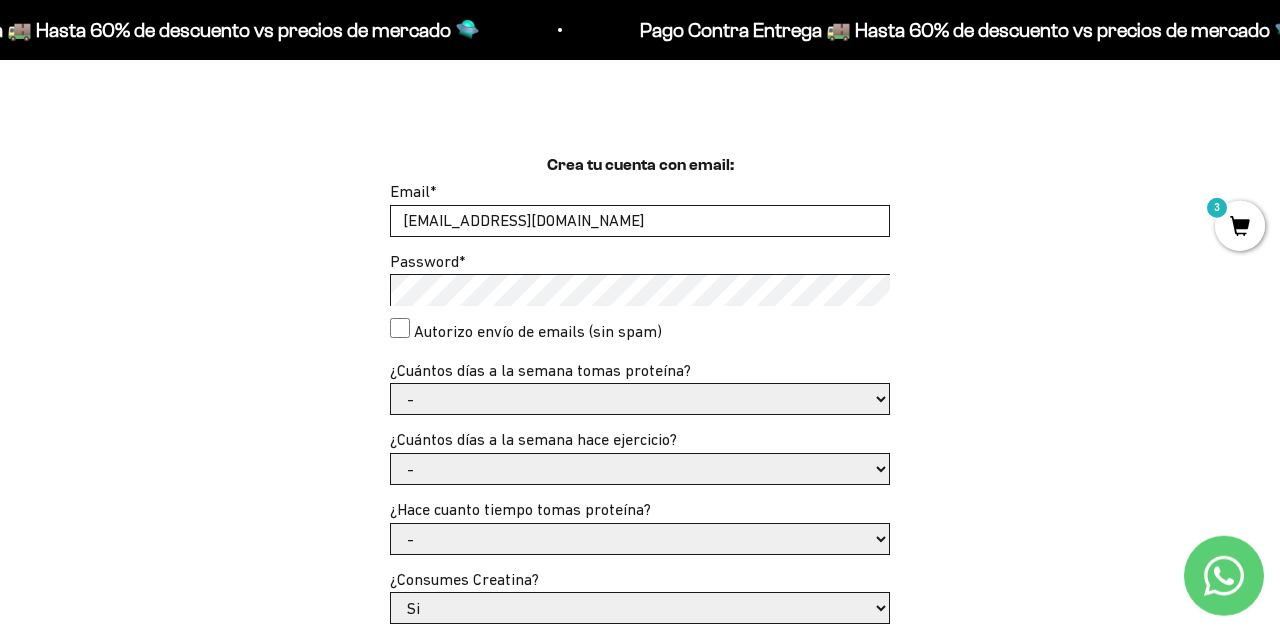 select on "3 a 5" 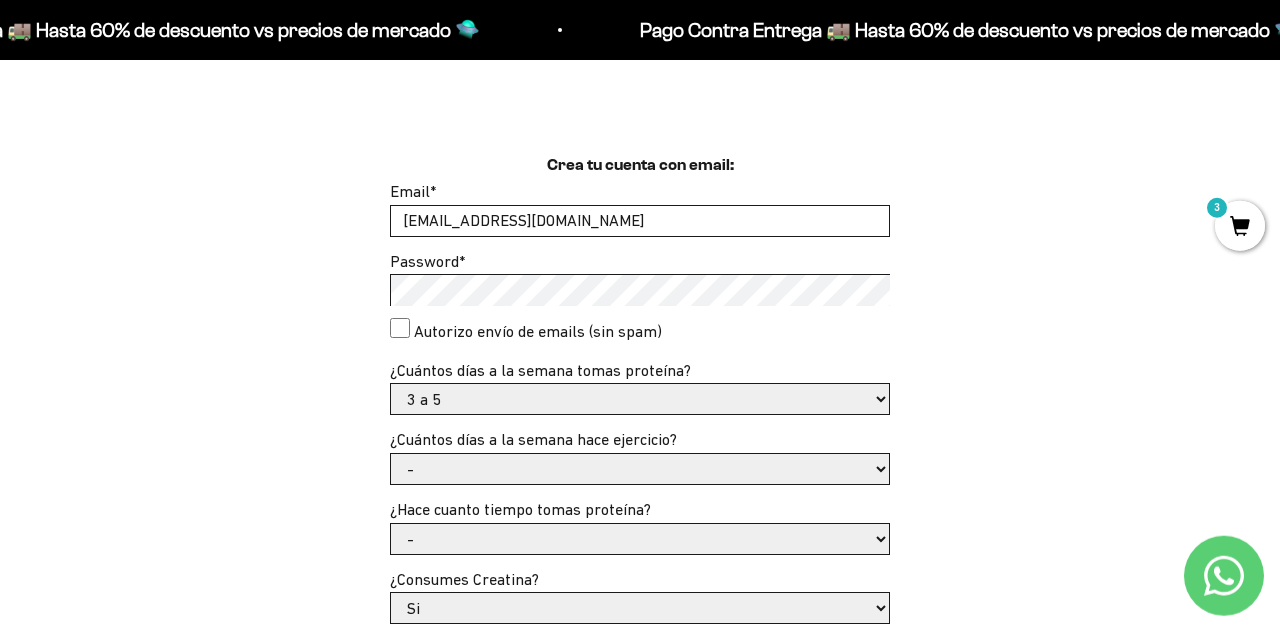 click on "3 a 5" at bounding box center (0, 0) 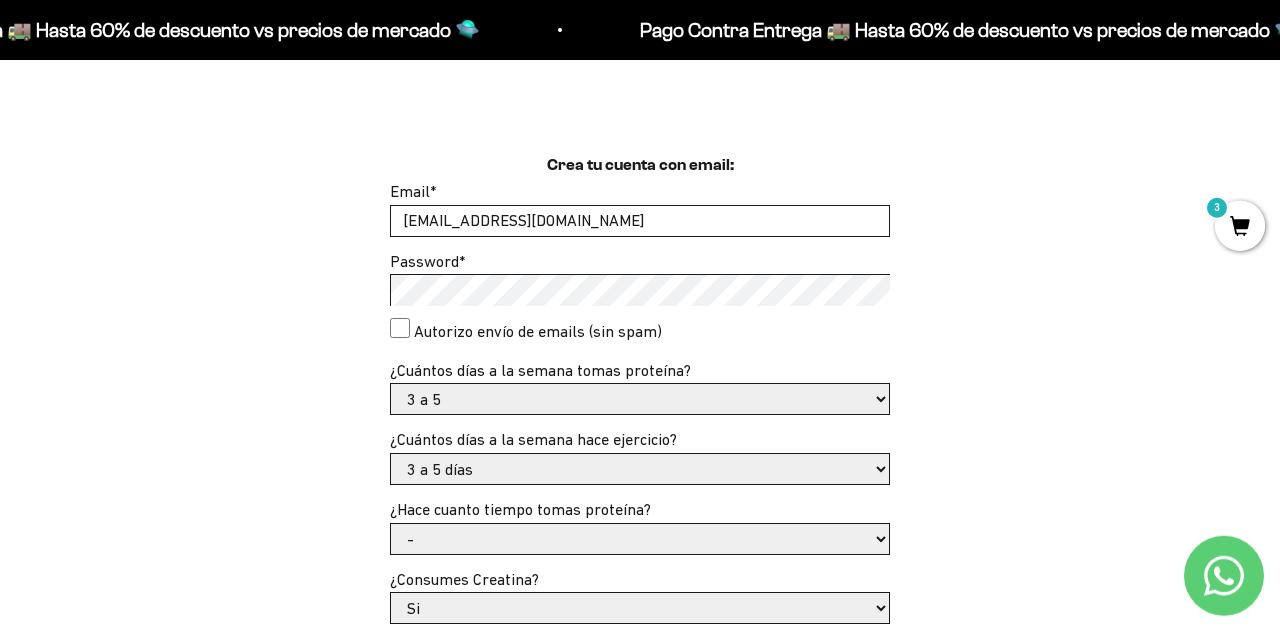 click on "3 a 5 días" at bounding box center [0, 0] 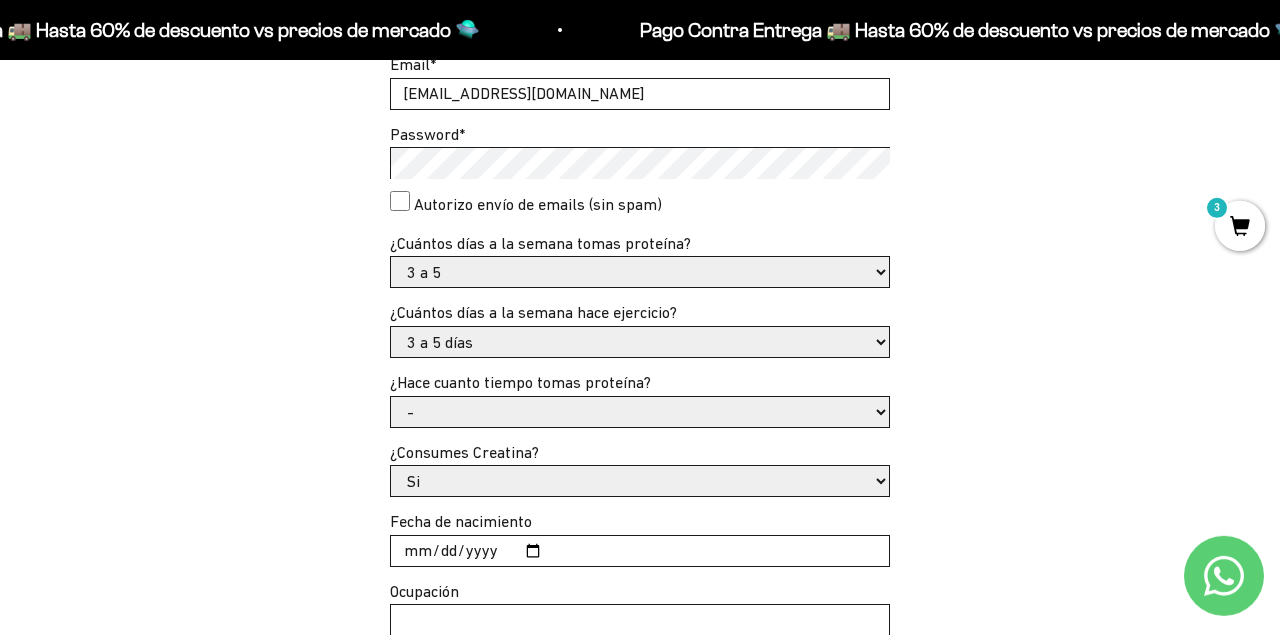 scroll, scrollTop: 627, scrollLeft: 0, axis: vertical 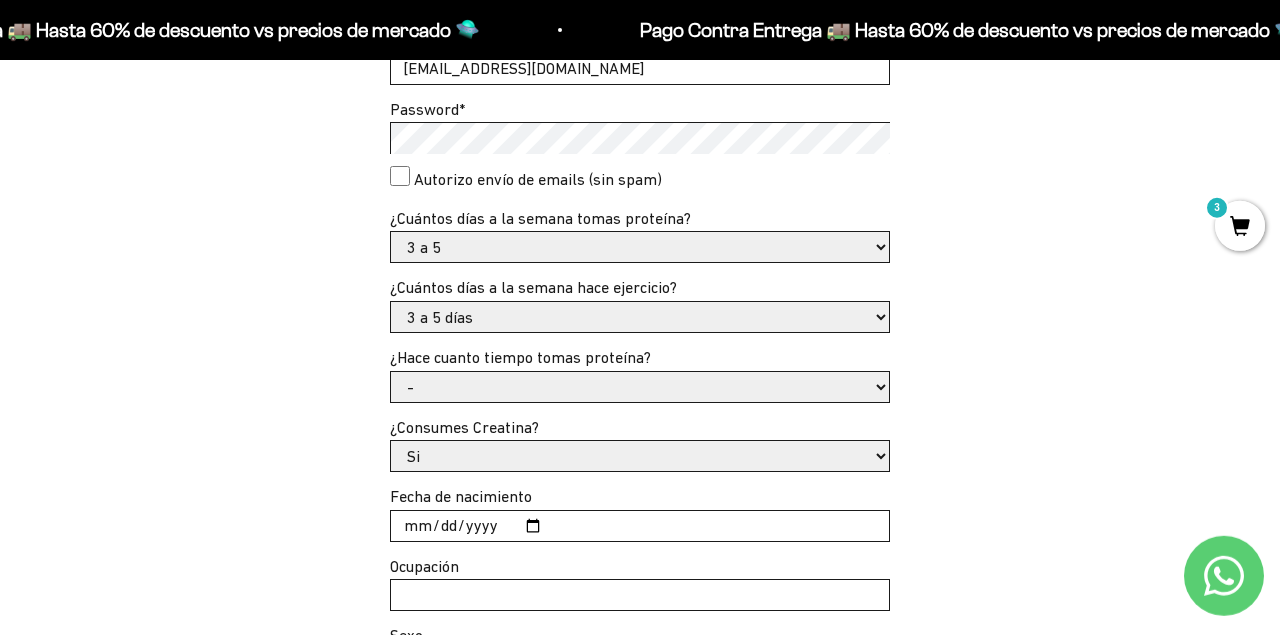 click on "-
Apenas estoy empezando
Menos de 6 meses
Hace más de 6 meses
Hace más de un año" at bounding box center [640, 387] 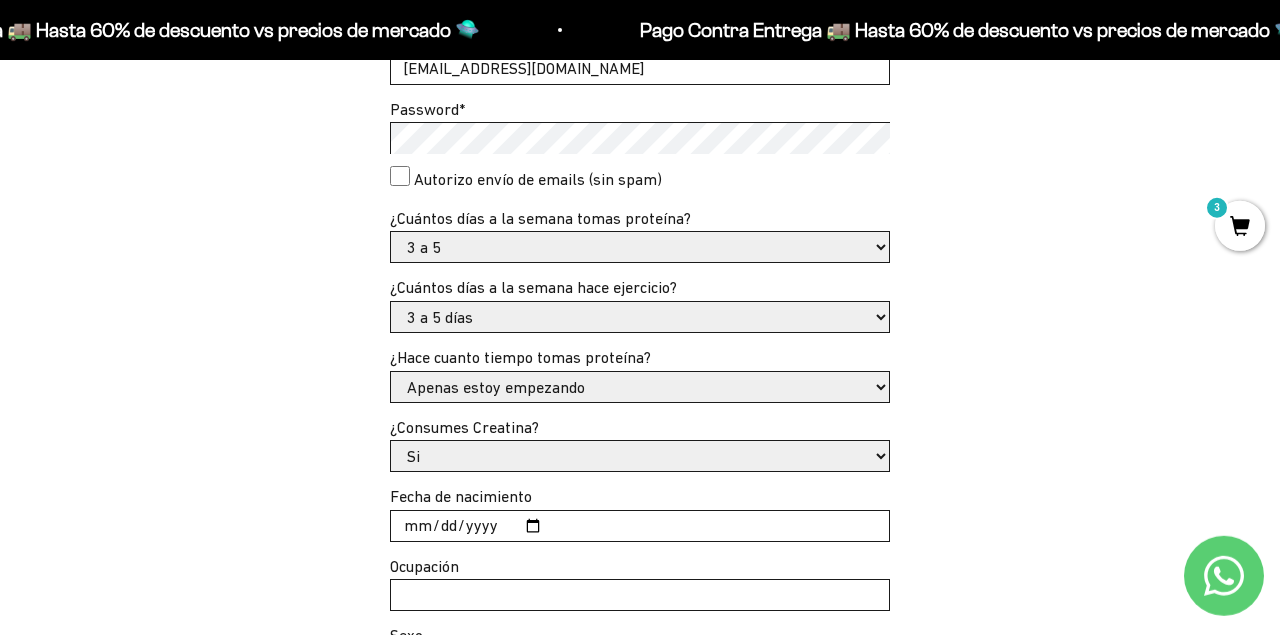 click on "Apenas estoy empezando" at bounding box center (0, 0) 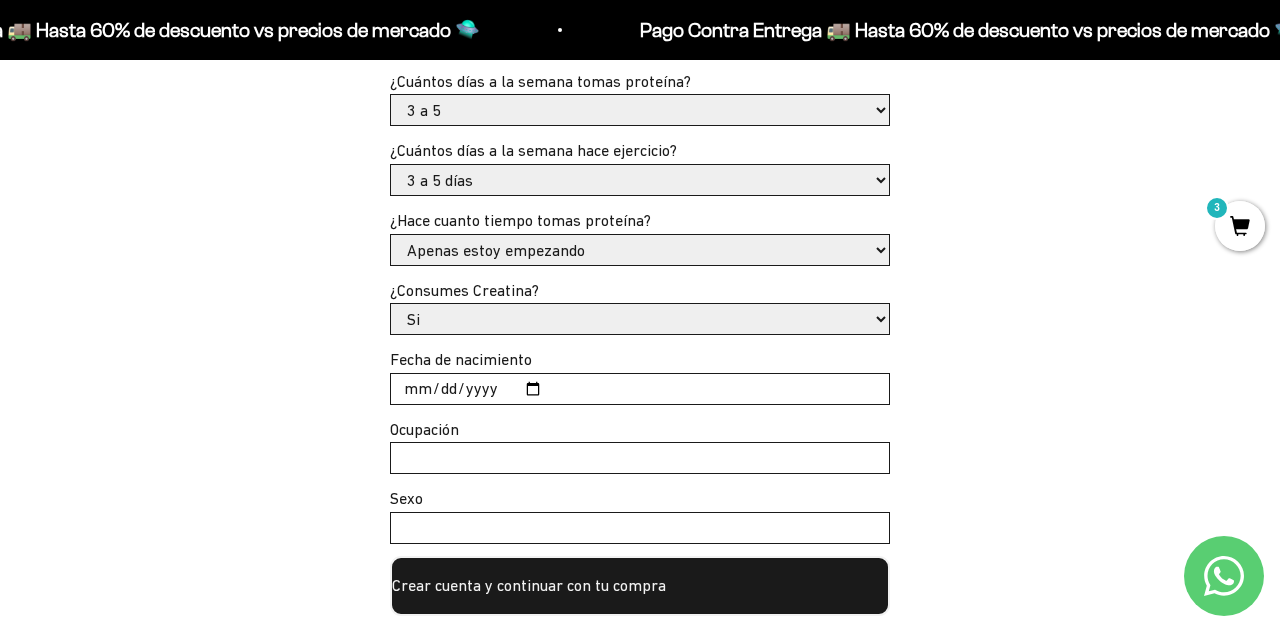 scroll, scrollTop: 764, scrollLeft: 0, axis: vertical 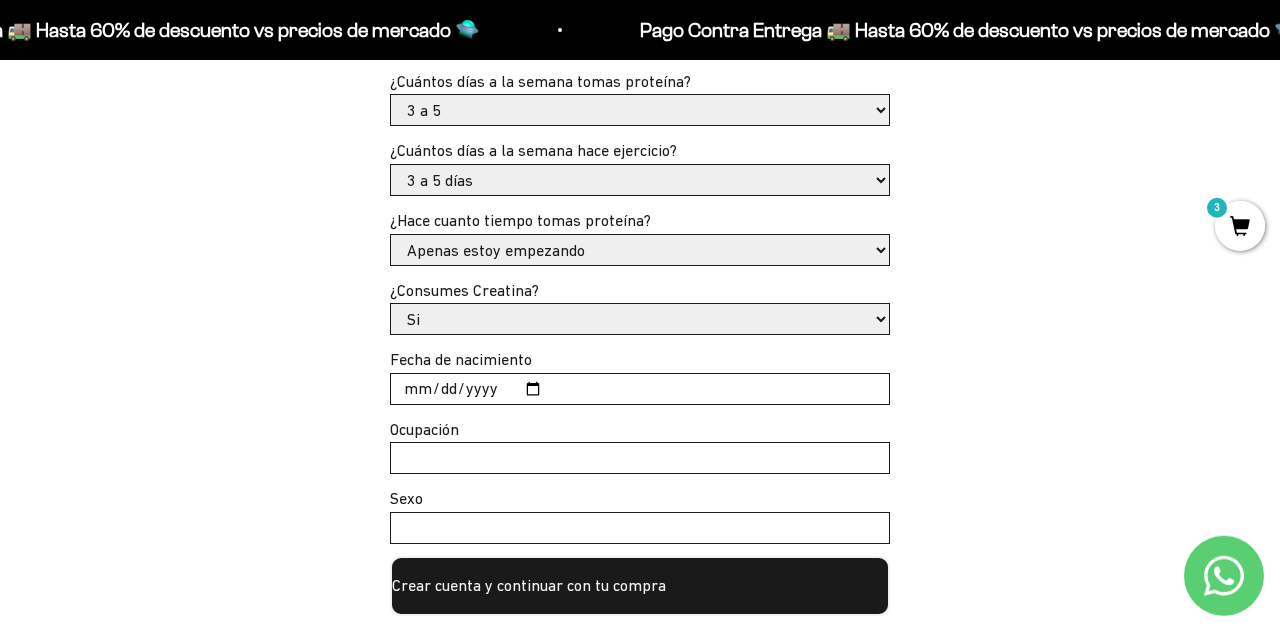 click on "Si
No" at bounding box center (640, 319) 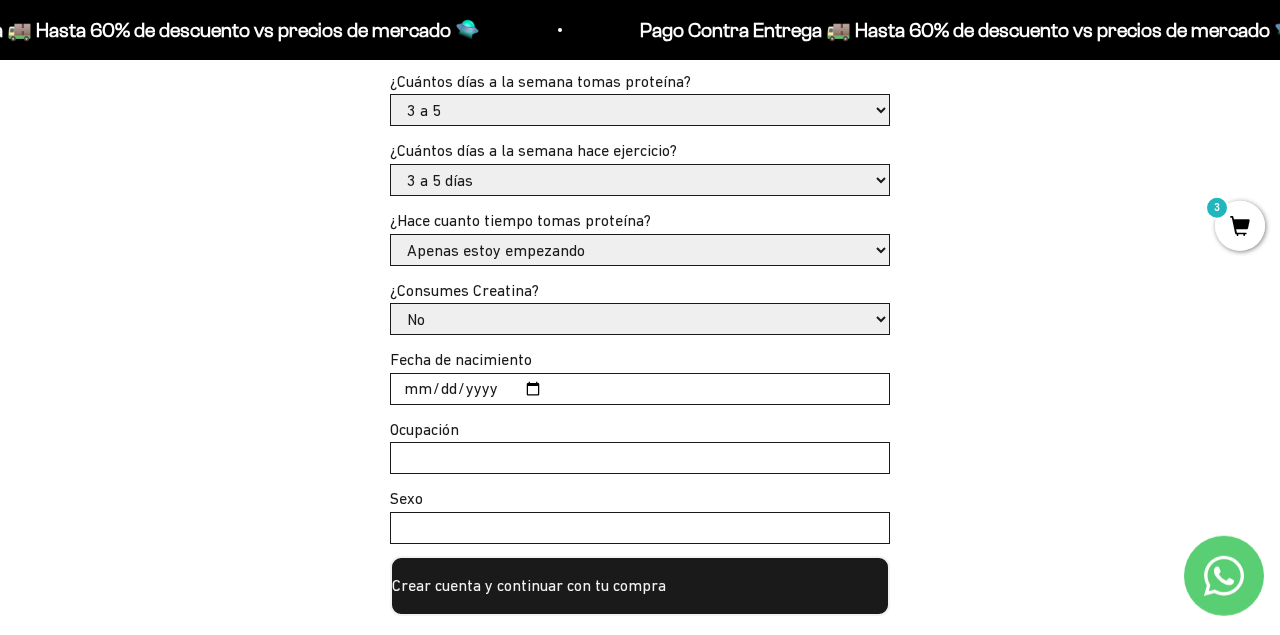 click on "No" at bounding box center (0, 0) 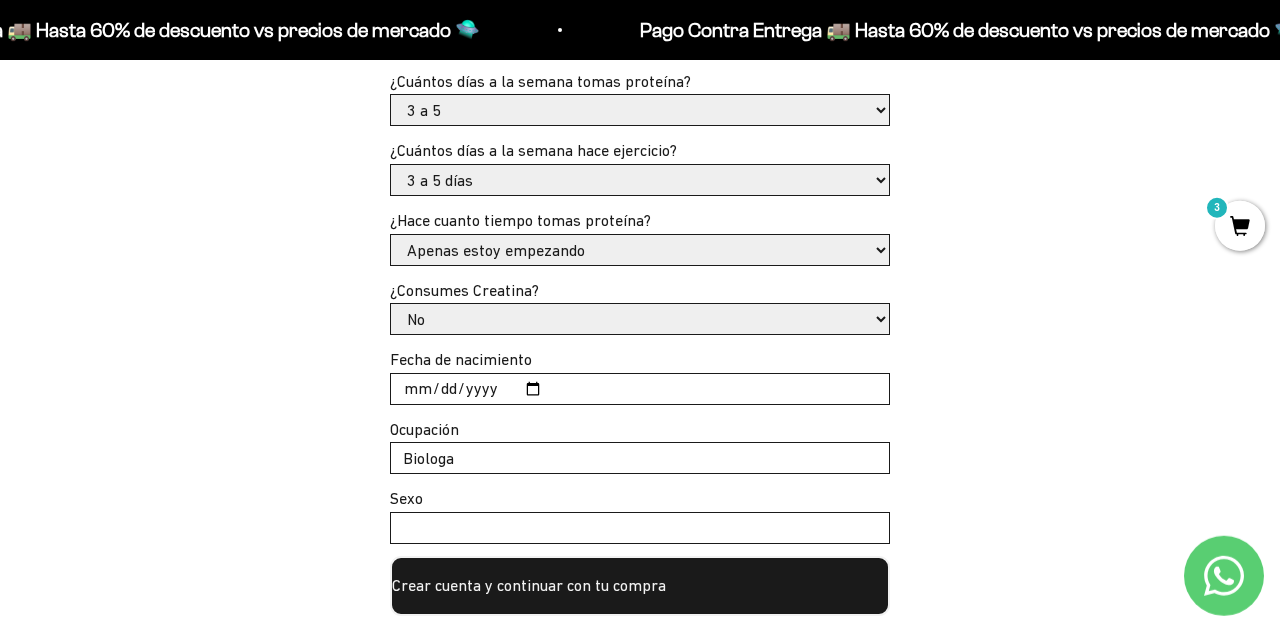 type on "Biologa" 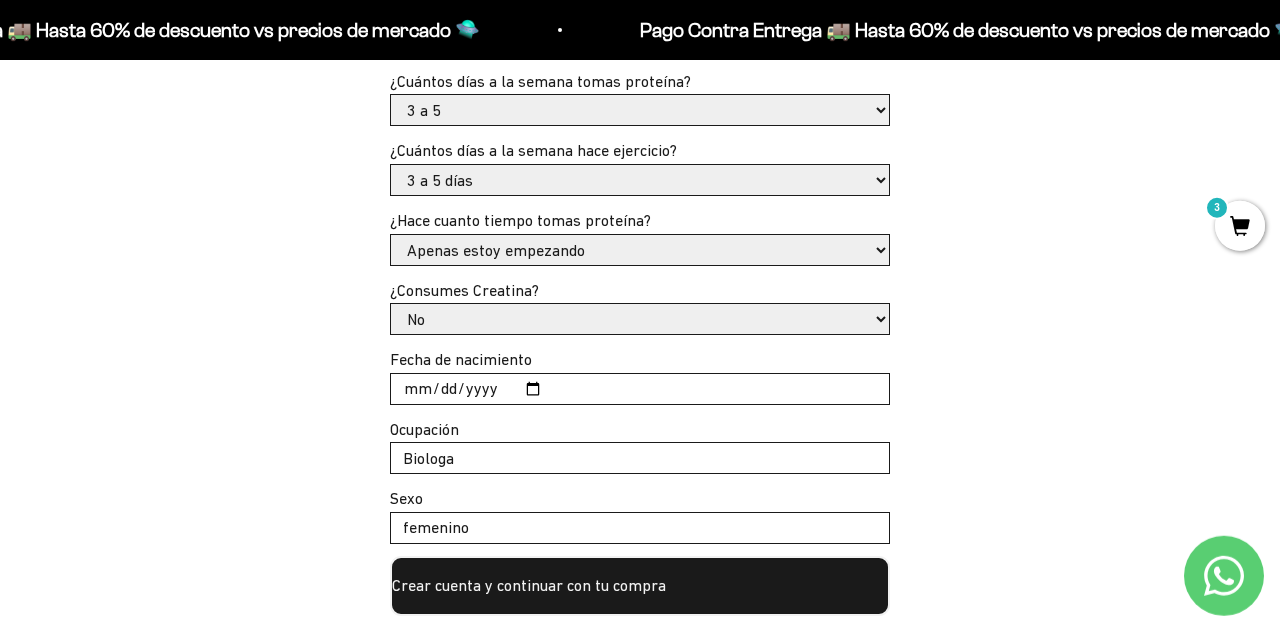 type on "femenino" 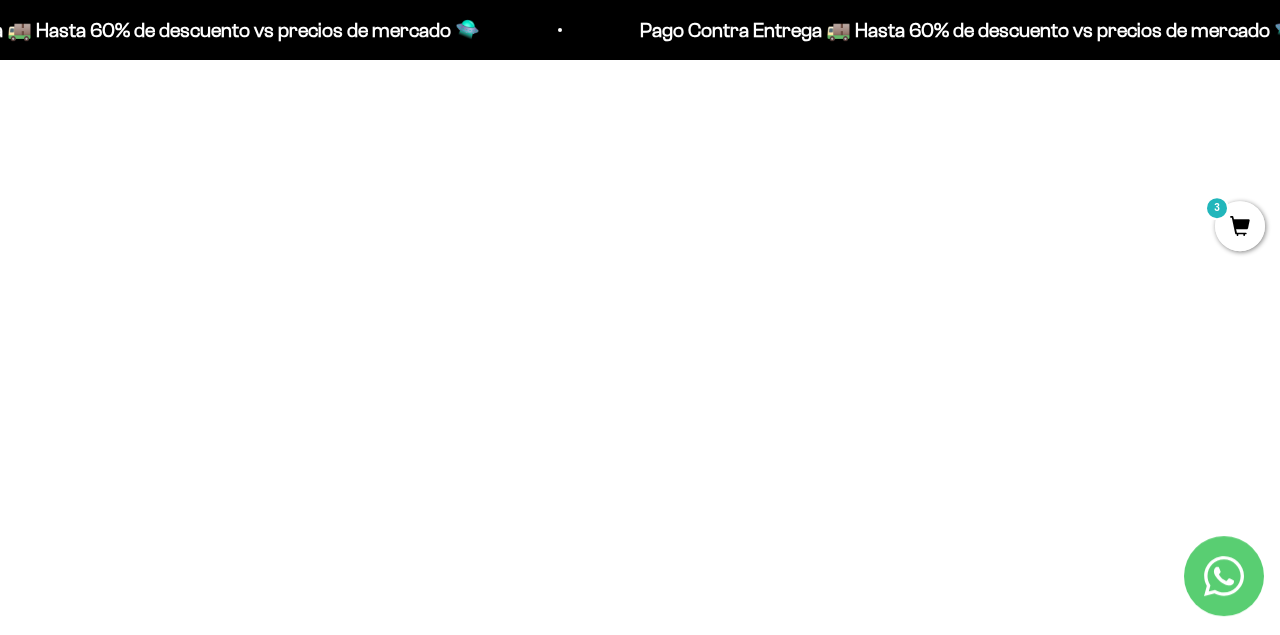 scroll, scrollTop: 759, scrollLeft: 0, axis: vertical 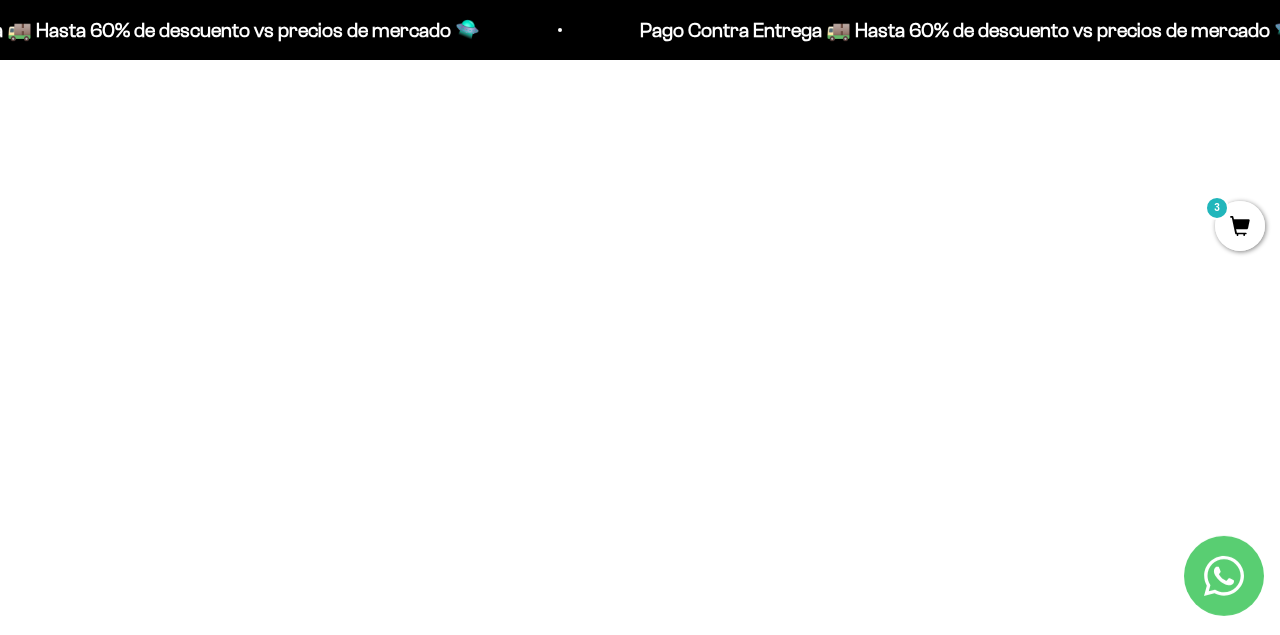 click at bounding box center [640, 219] 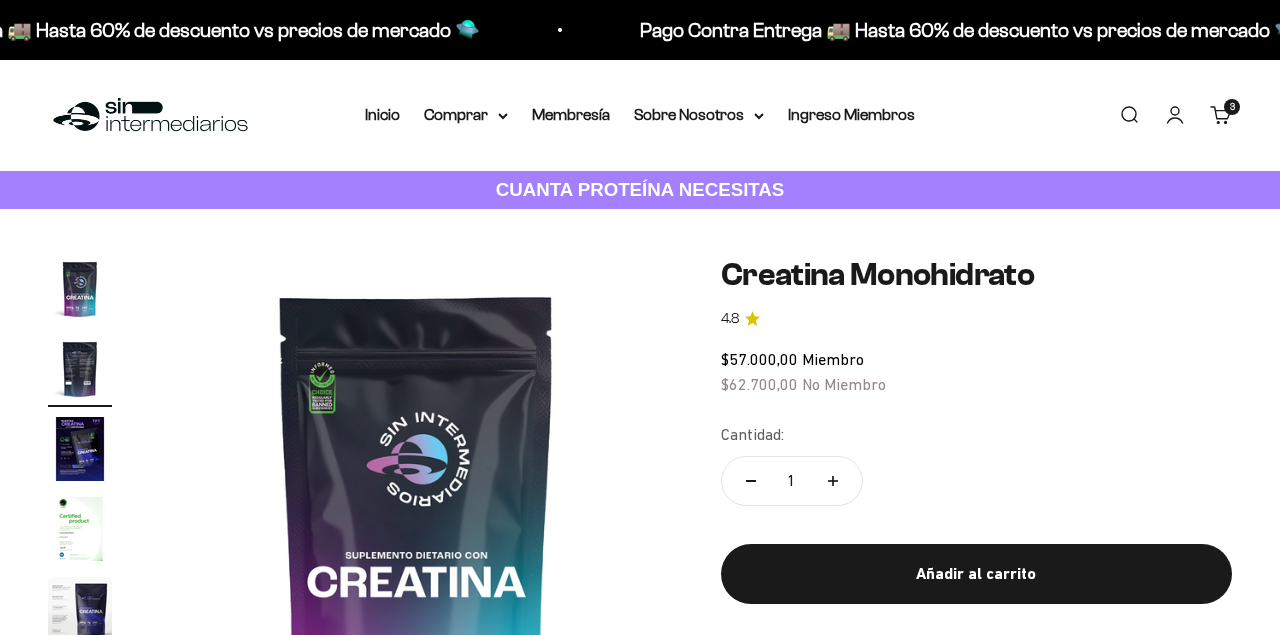scroll, scrollTop: 151, scrollLeft: 0, axis: vertical 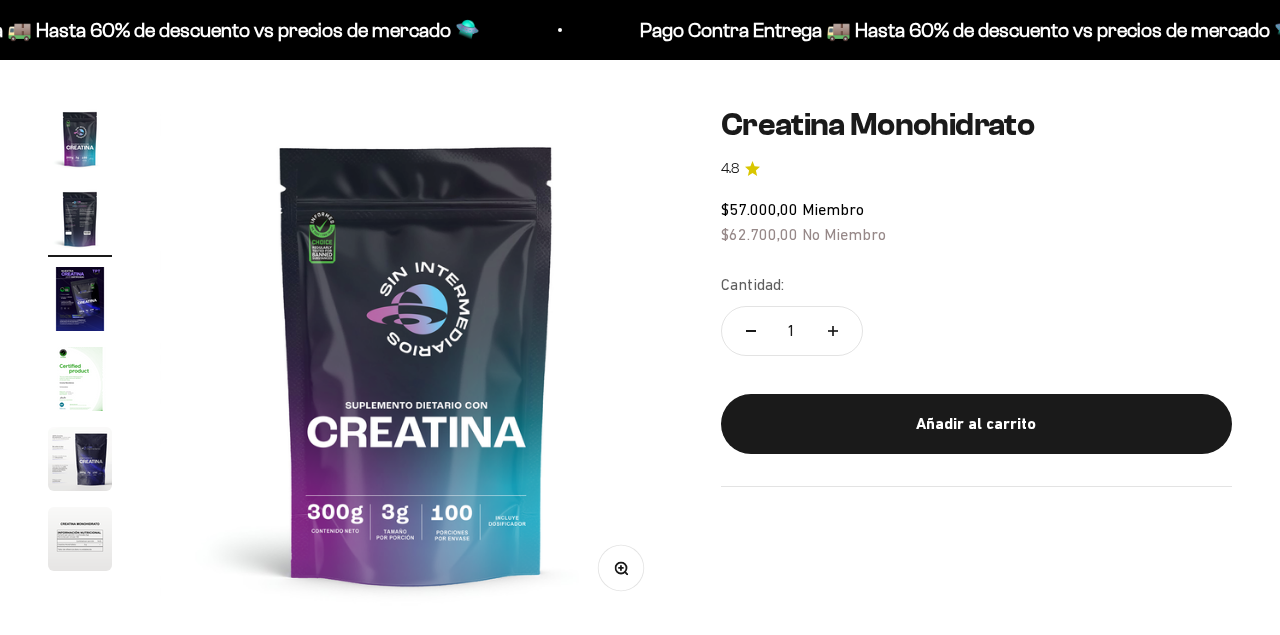 click at bounding box center [80, 299] 